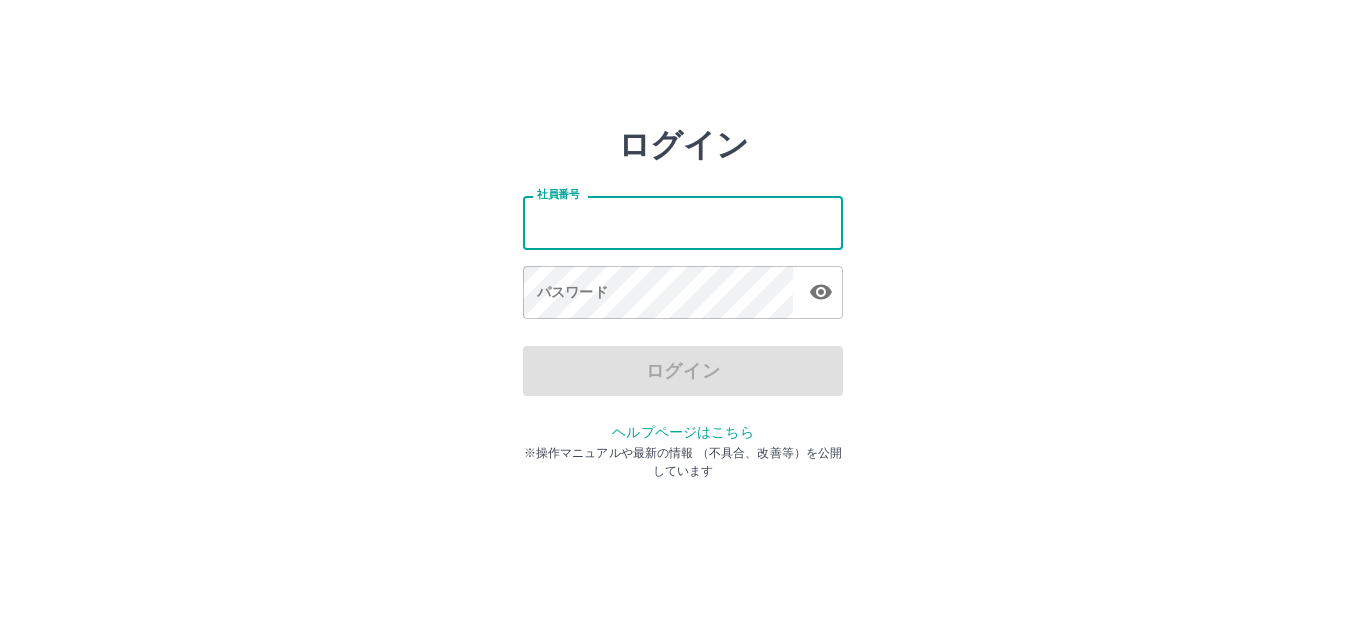 scroll, scrollTop: 0, scrollLeft: 0, axis: both 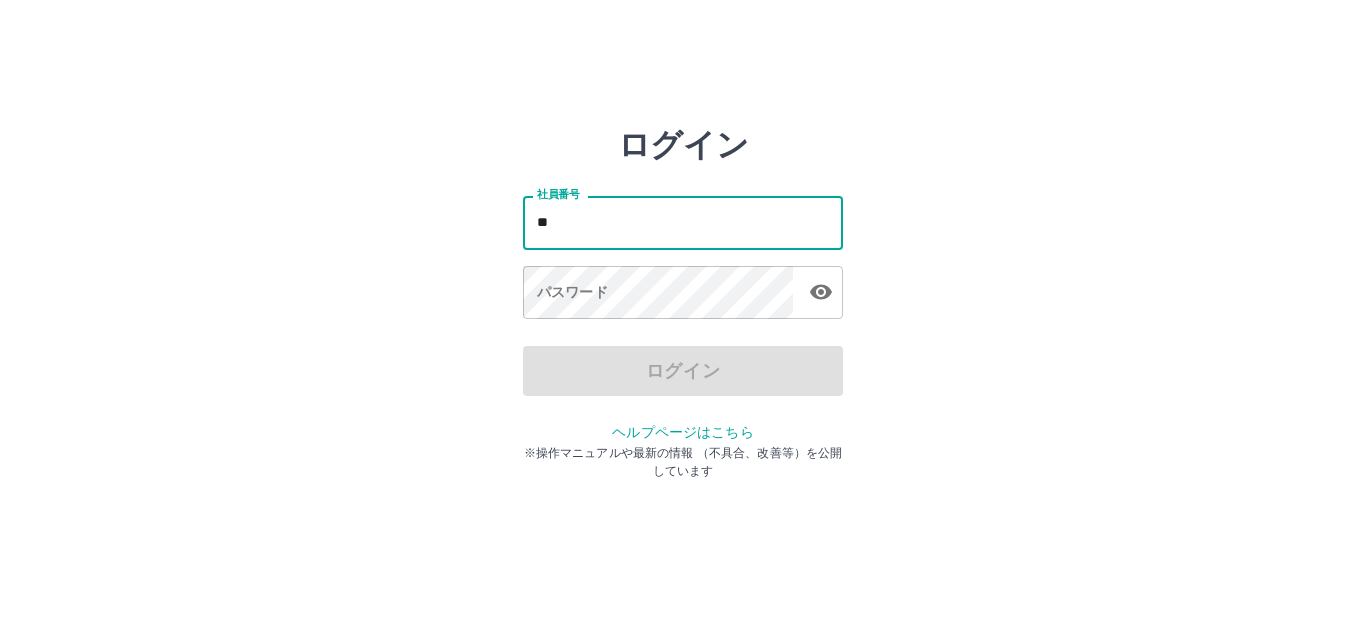type on "*******" 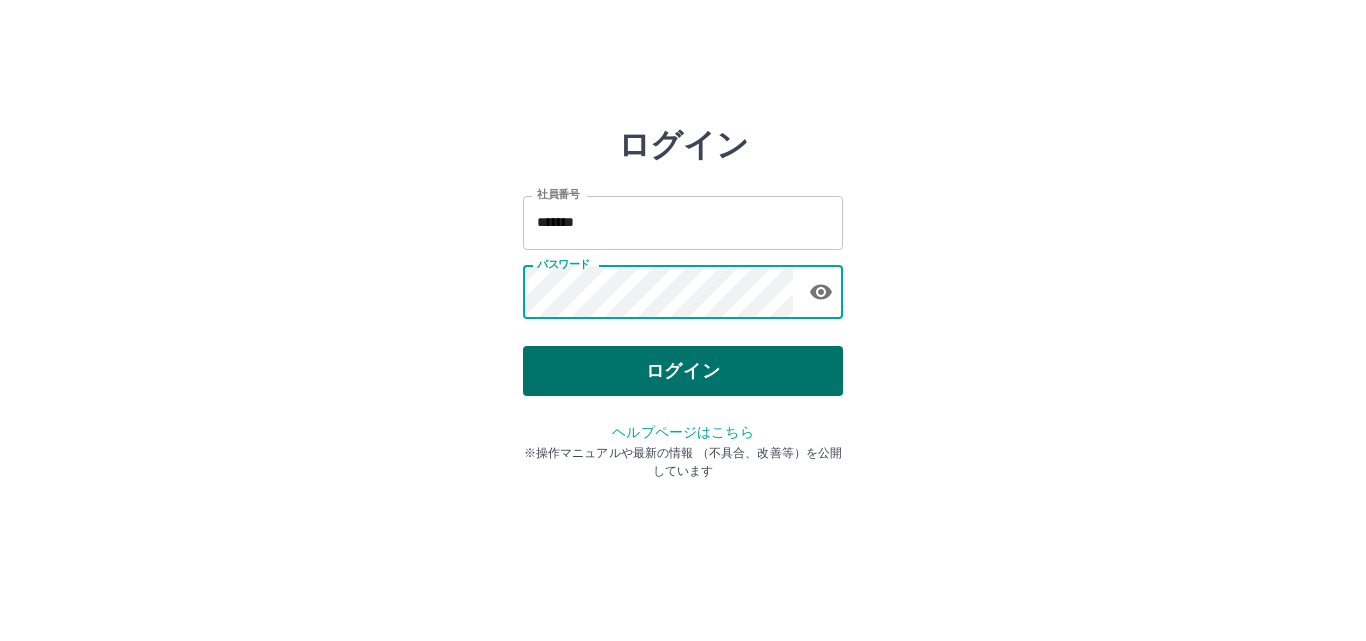 click on "ログイン" at bounding box center [683, 371] 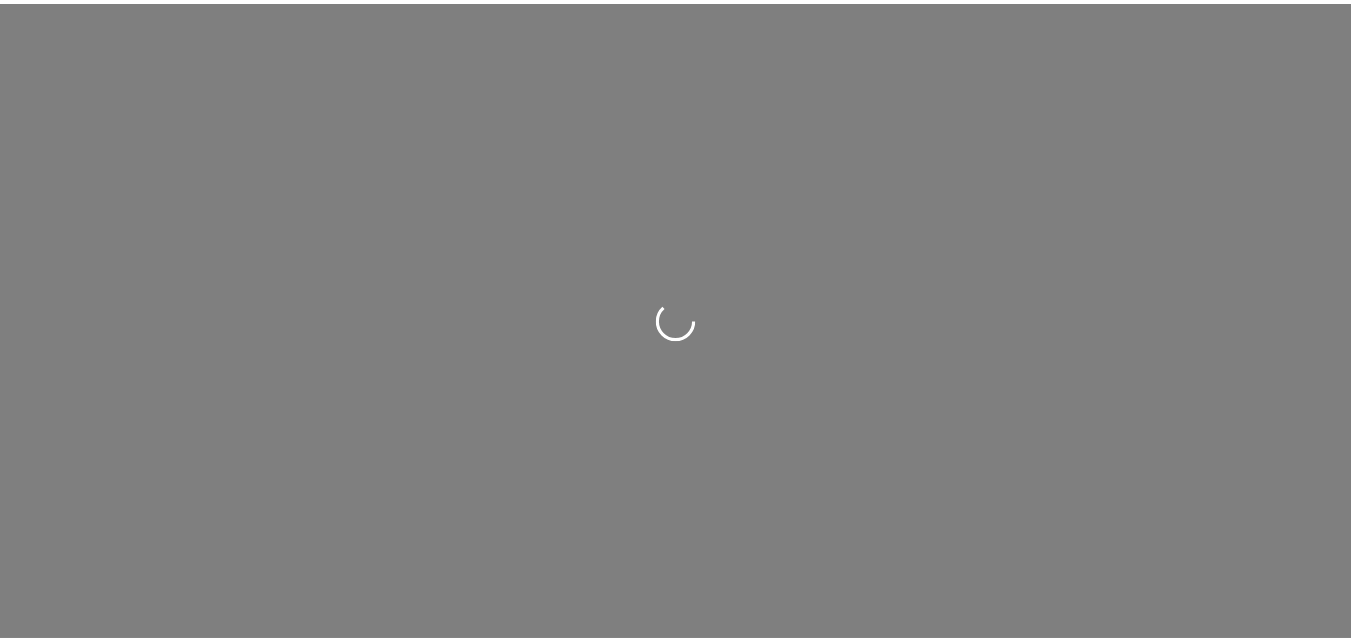 scroll, scrollTop: 0, scrollLeft: 0, axis: both 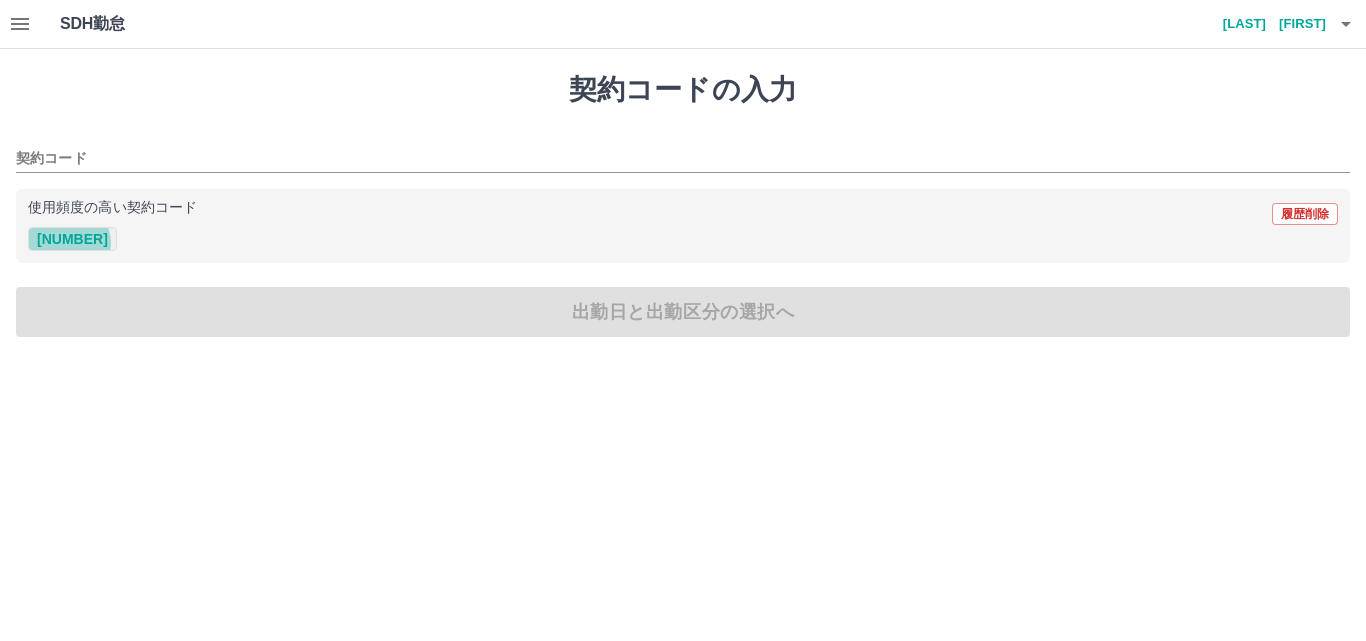 click on "[NUMBER]" at bounding box center [72, 239] 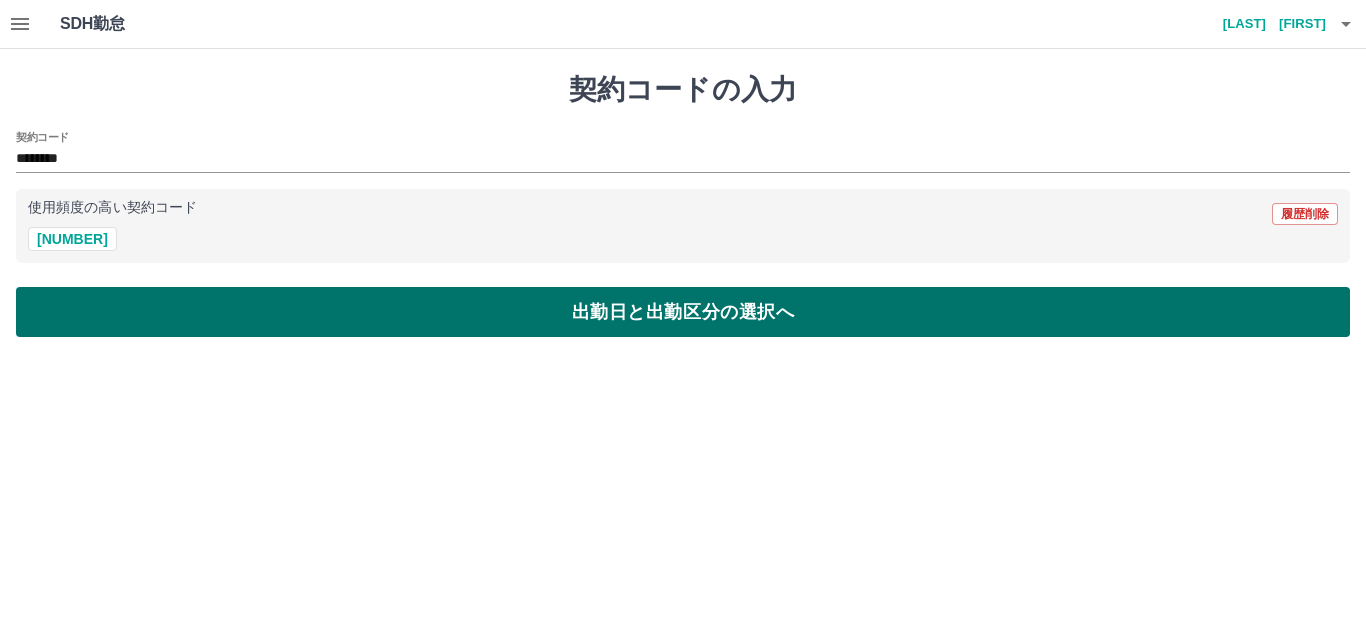 click on "出勤日と出勤区分の選択へ" at bounding box center (683, 312) 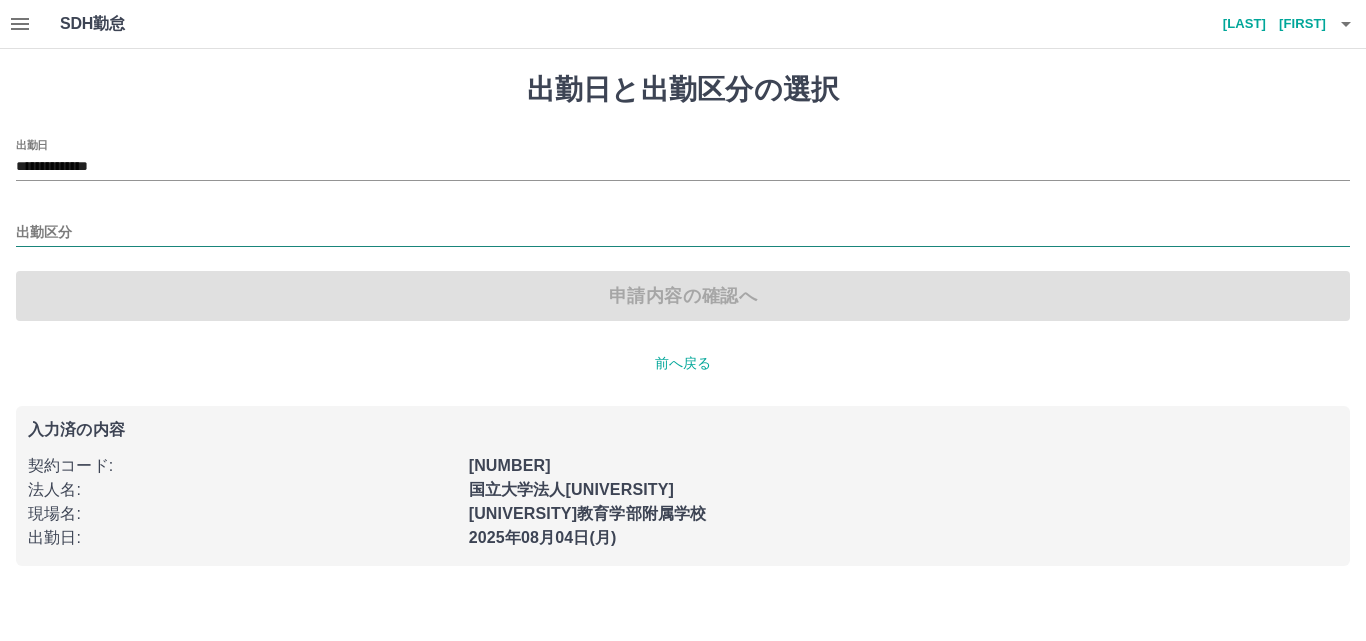 click on "出勤区分" at bounding box center [683, 233] 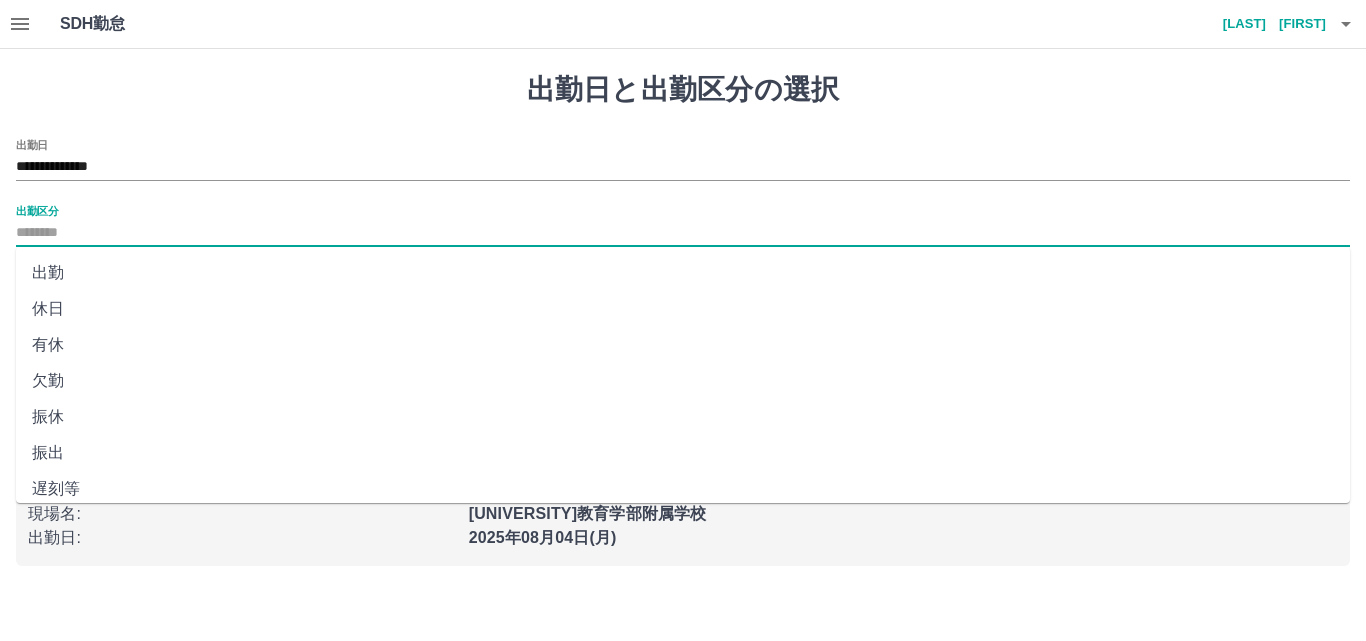 drag, startPoint x: 46, startPoint y: 268, endPoint x: 57, endPoint y: 264, distance: 11.7046995 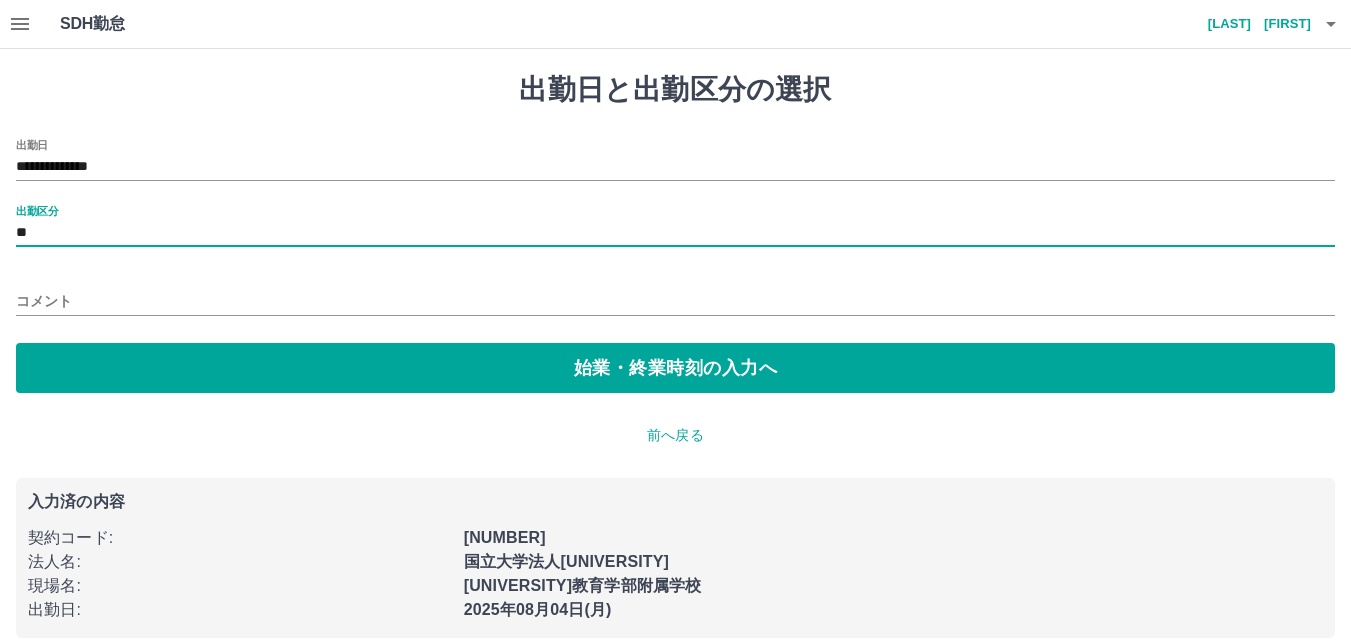 click on "コメント" at bounding box center (675, 301) 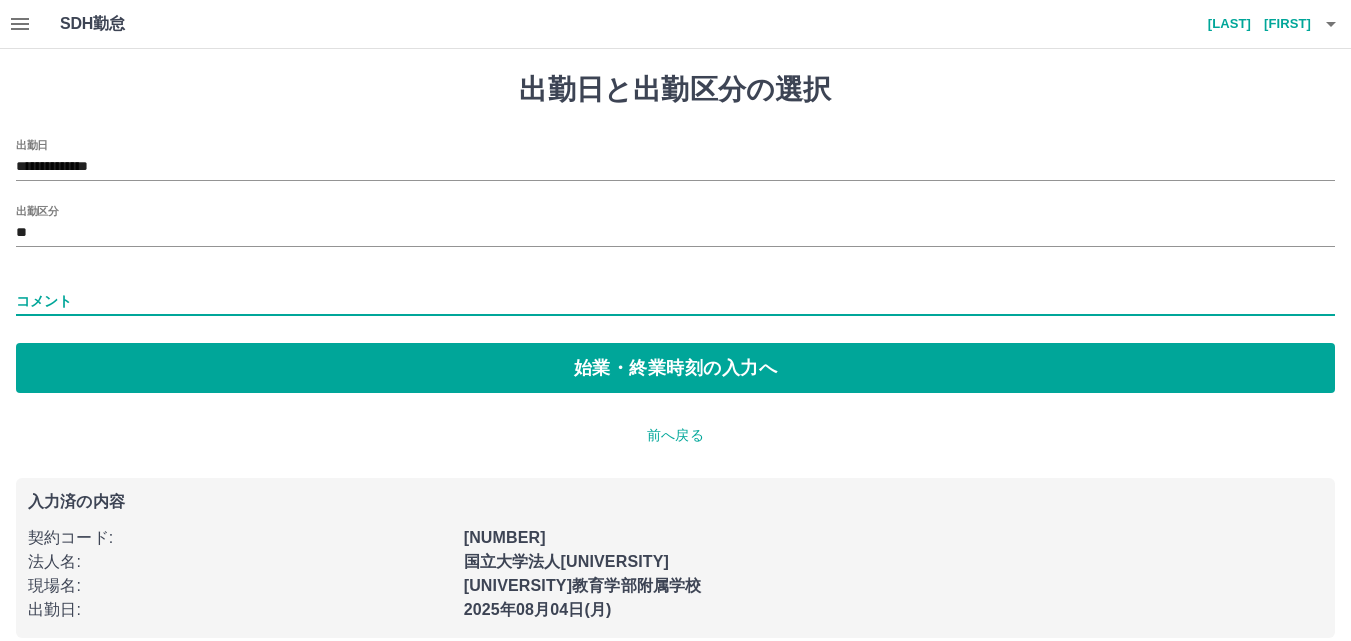 type on "****" 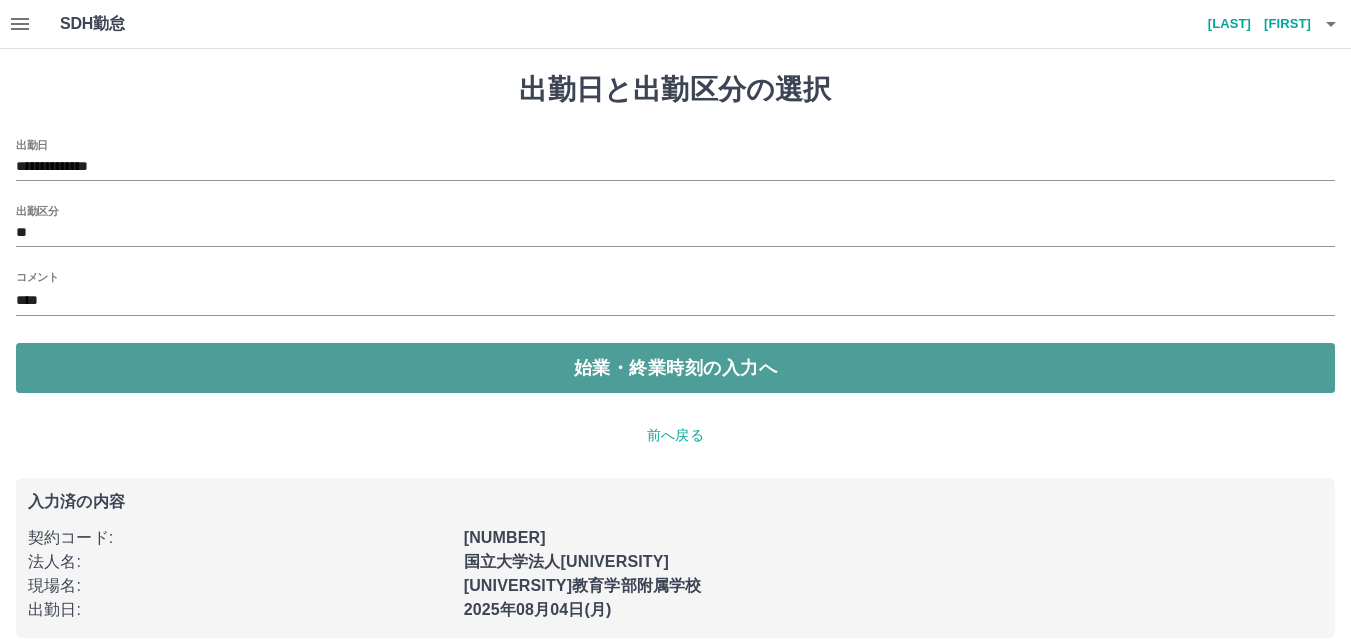 click on "始業・終業時刻の入力へ" at bounding box center [675, 368] 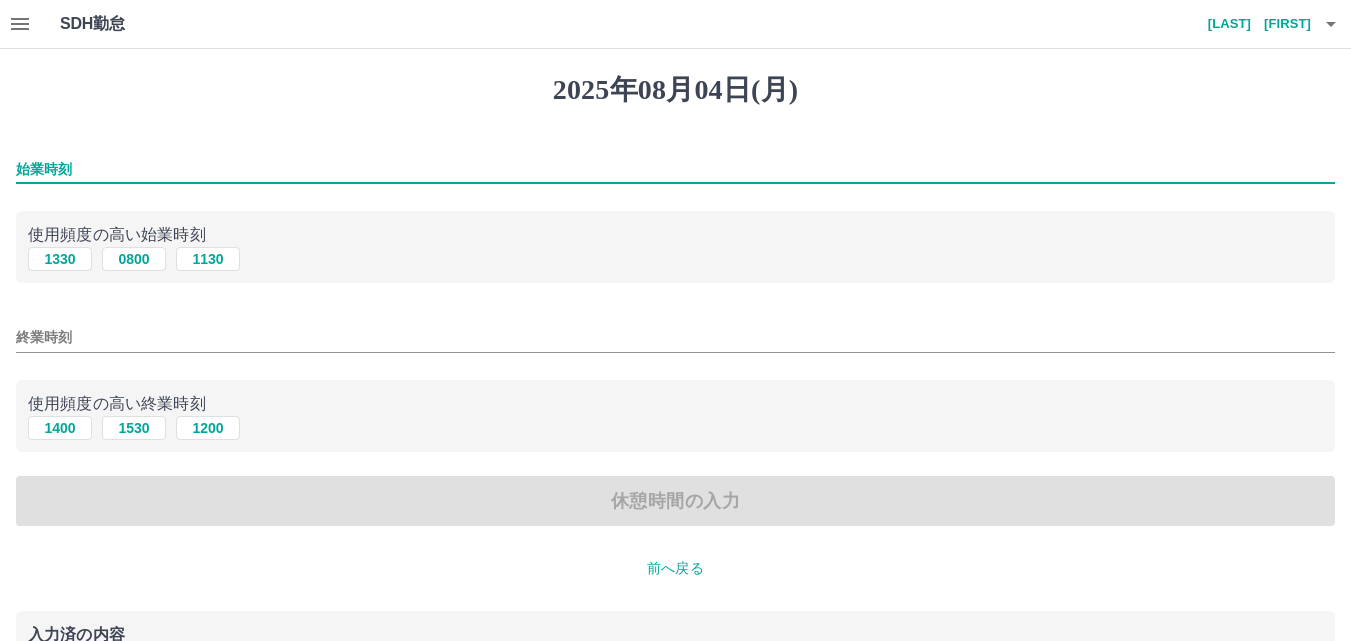 click on "始業時刻" at bounding box center [675, 169] 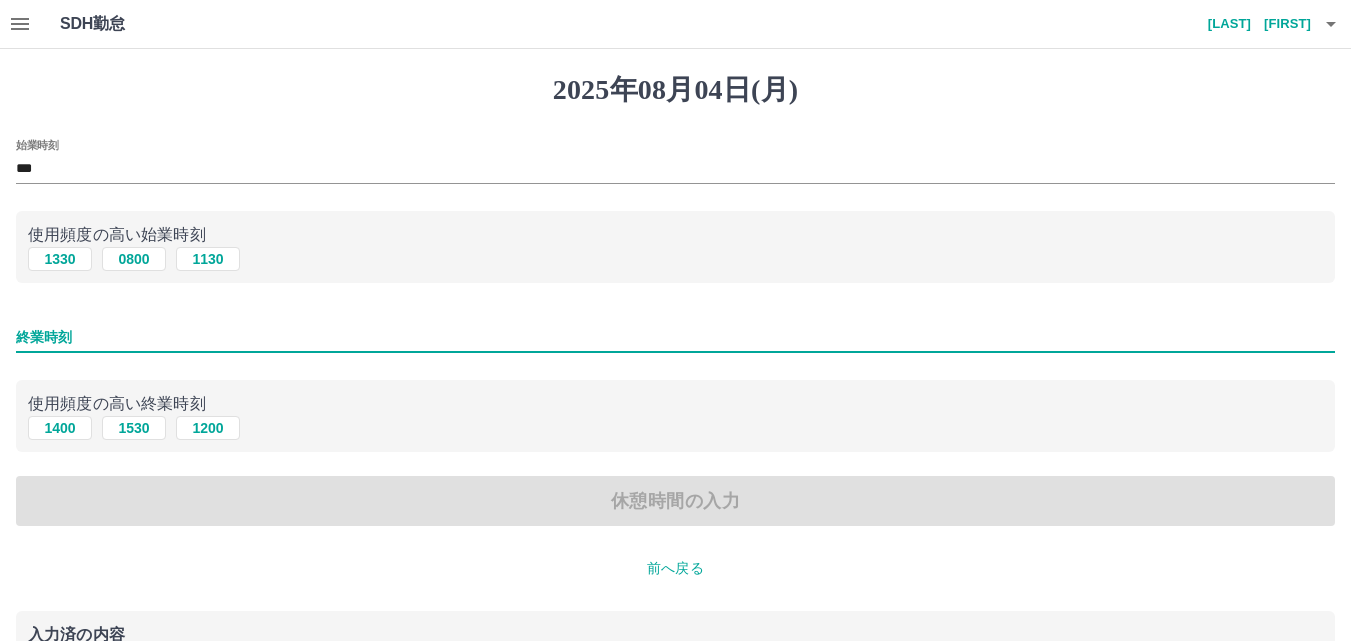 click on "終業時刻" at bounding box center (675, 337) 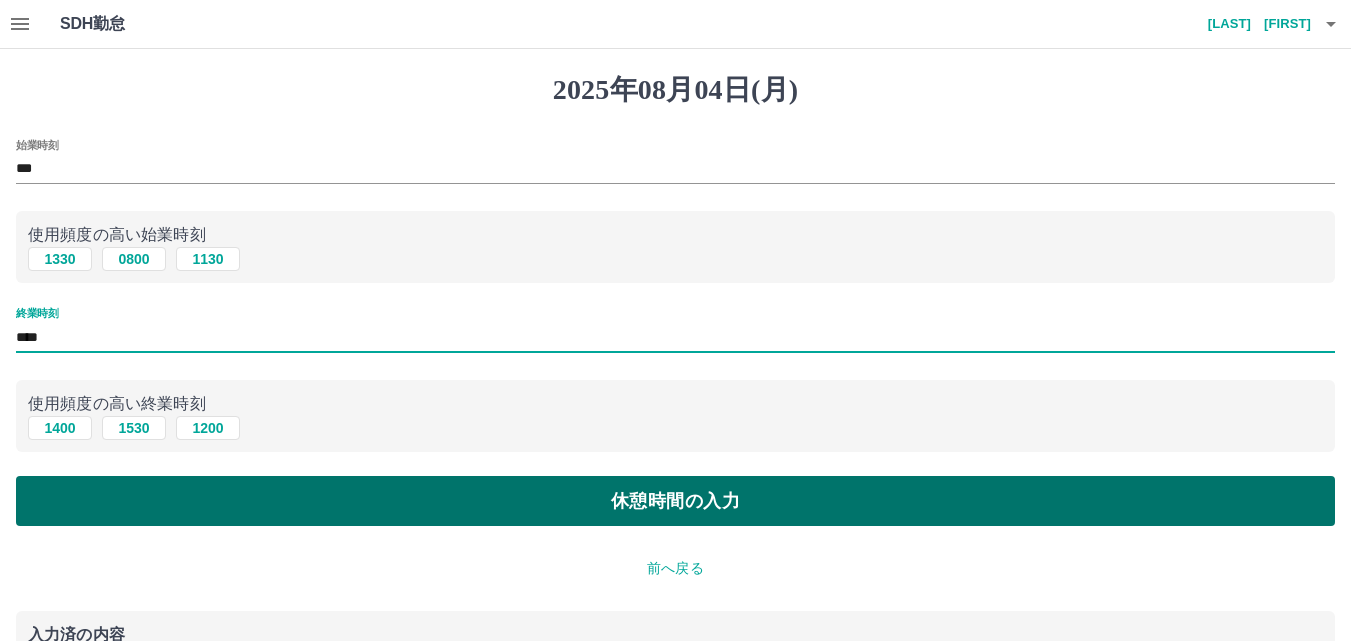 click on "休憩時間の入力" at bounding box center [675, 501] 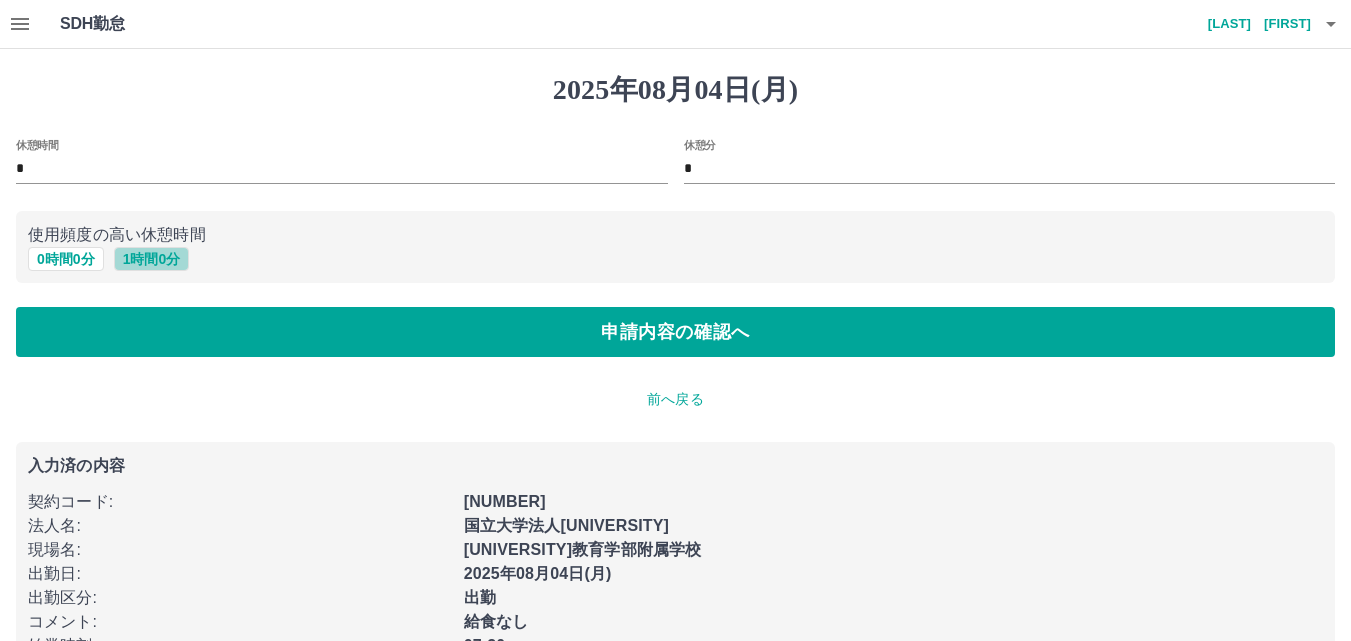 click on "1 時間 0 分" at bounding box center [152, 259] 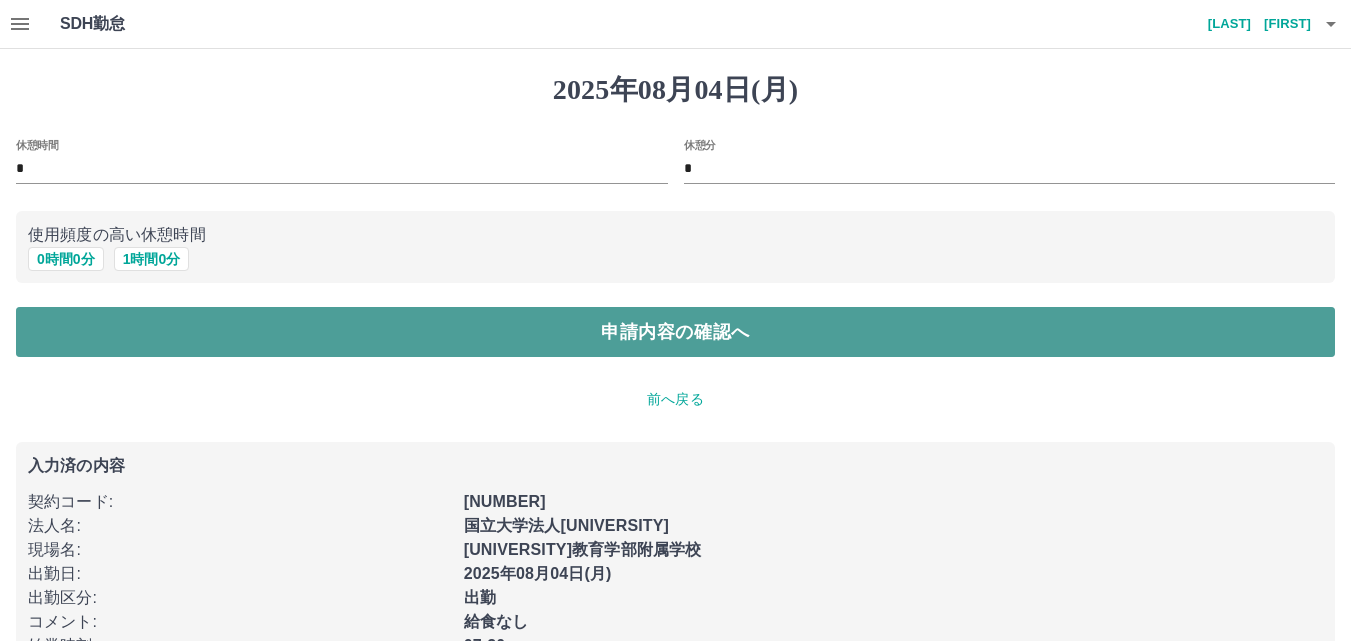 click on "申請内容の確認へ" at bounding box center (675, 332) 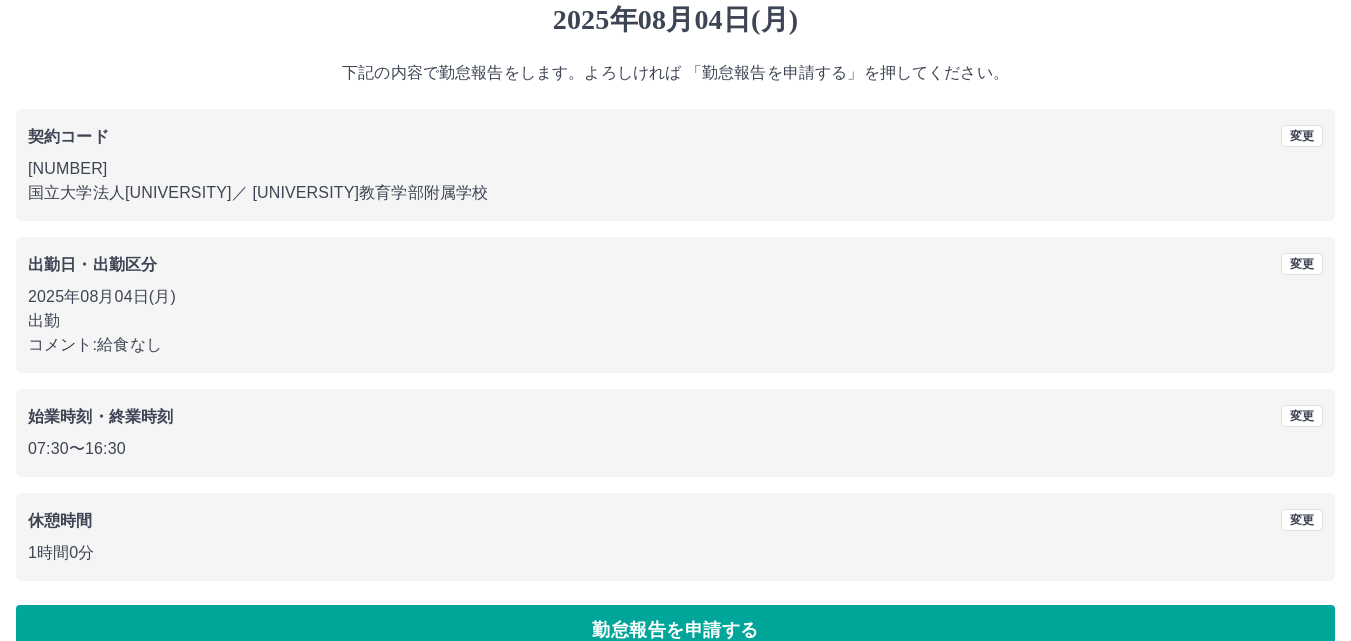 scroll, scrollTop: 108, scrollLeft: 0, axis: vertical 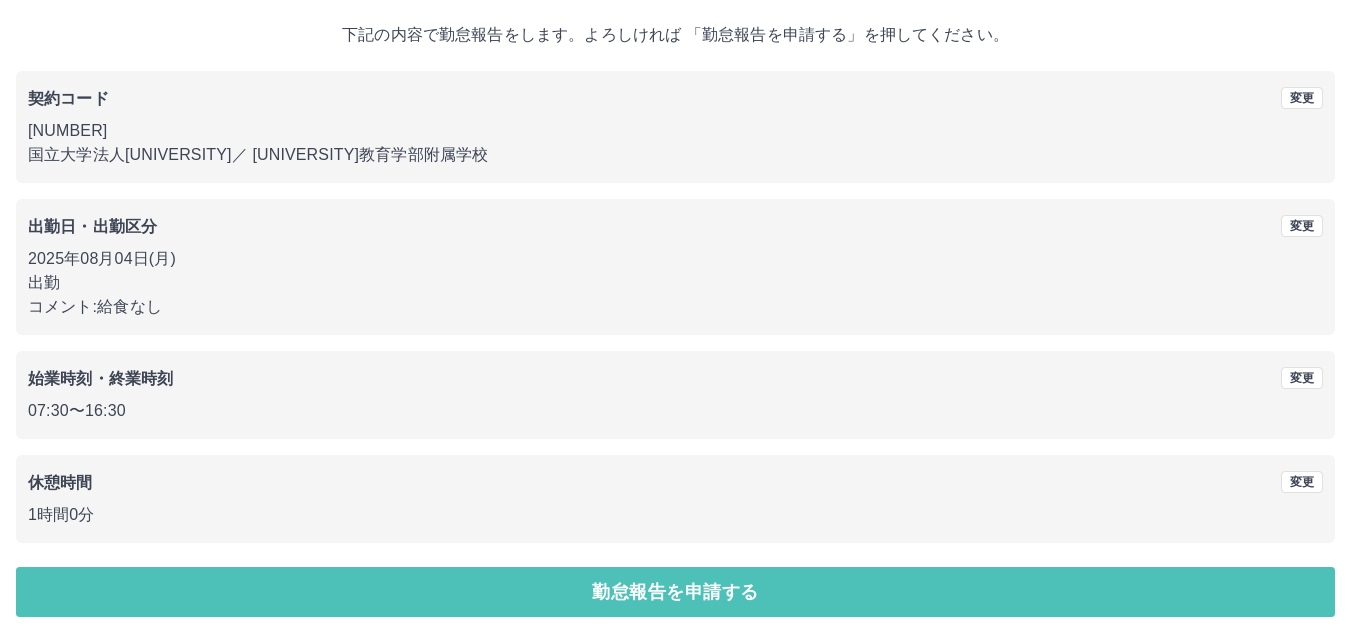 click on "勤怠報告を申請する" at bounding box center (675, 592) 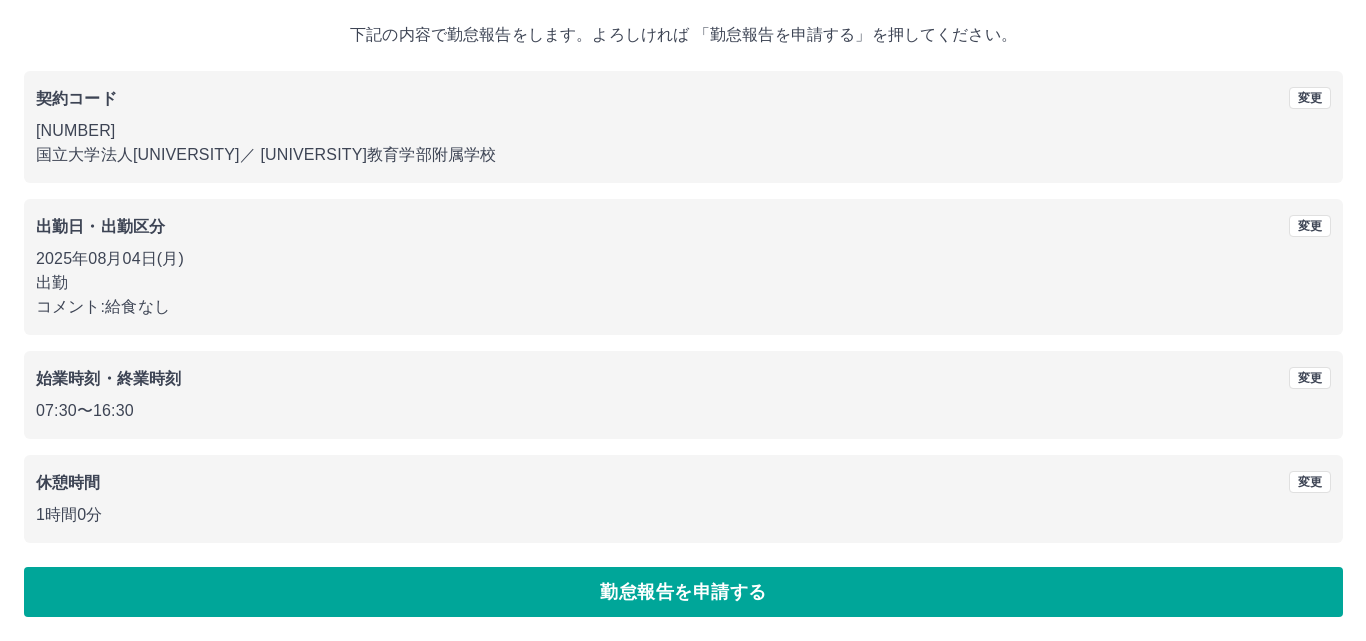scroll, scrollTop: 0, scrollLeft: 0, axis: both 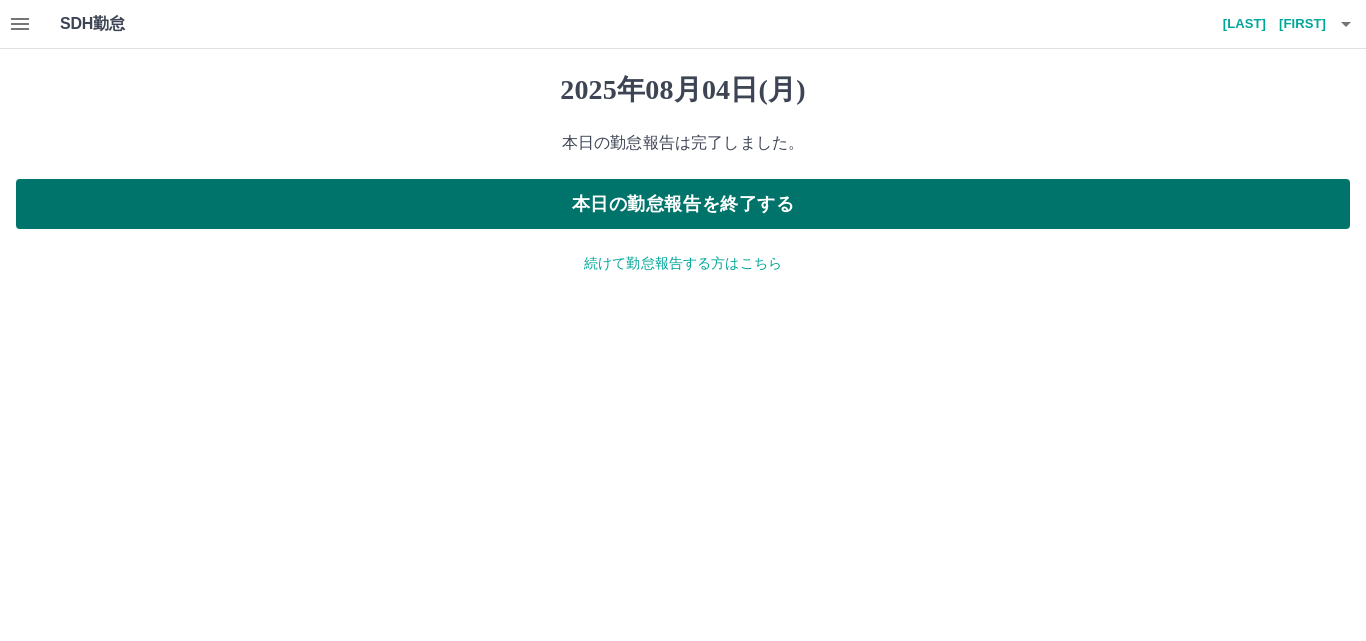 click on "本日の勤怠報告を終了する" at bounding box center (683, 204) 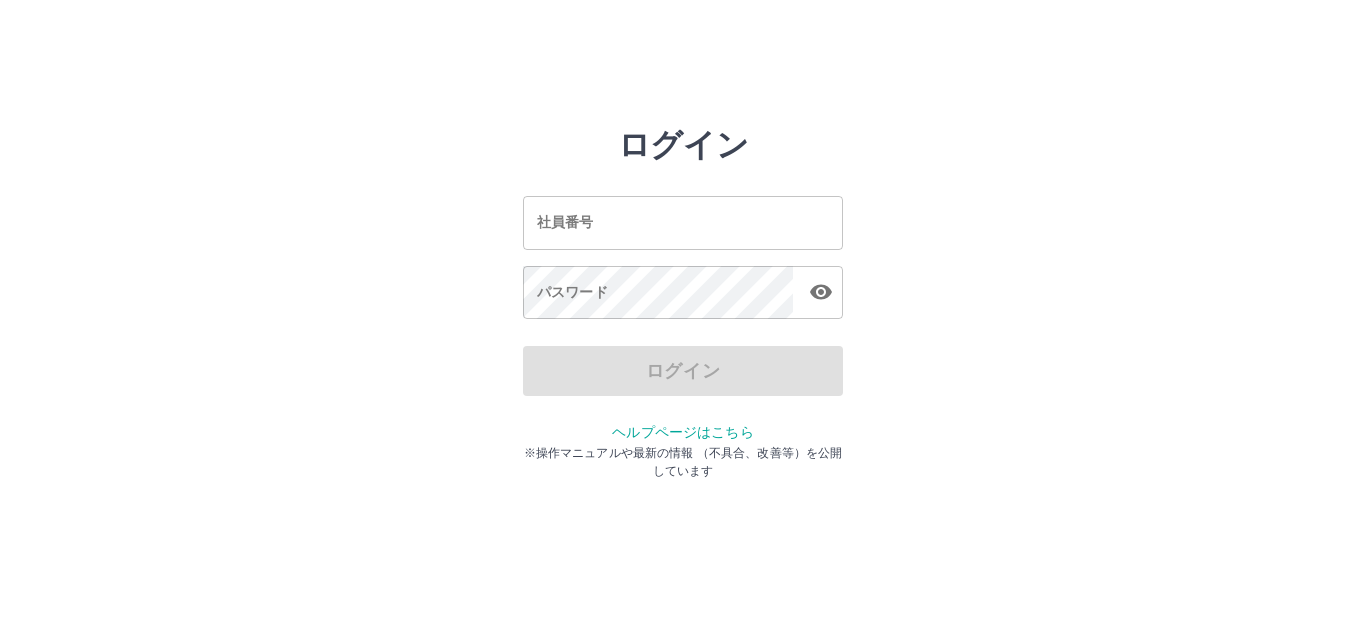 scroll, scrollTop: 0, scrollLeft: 0, axis: both 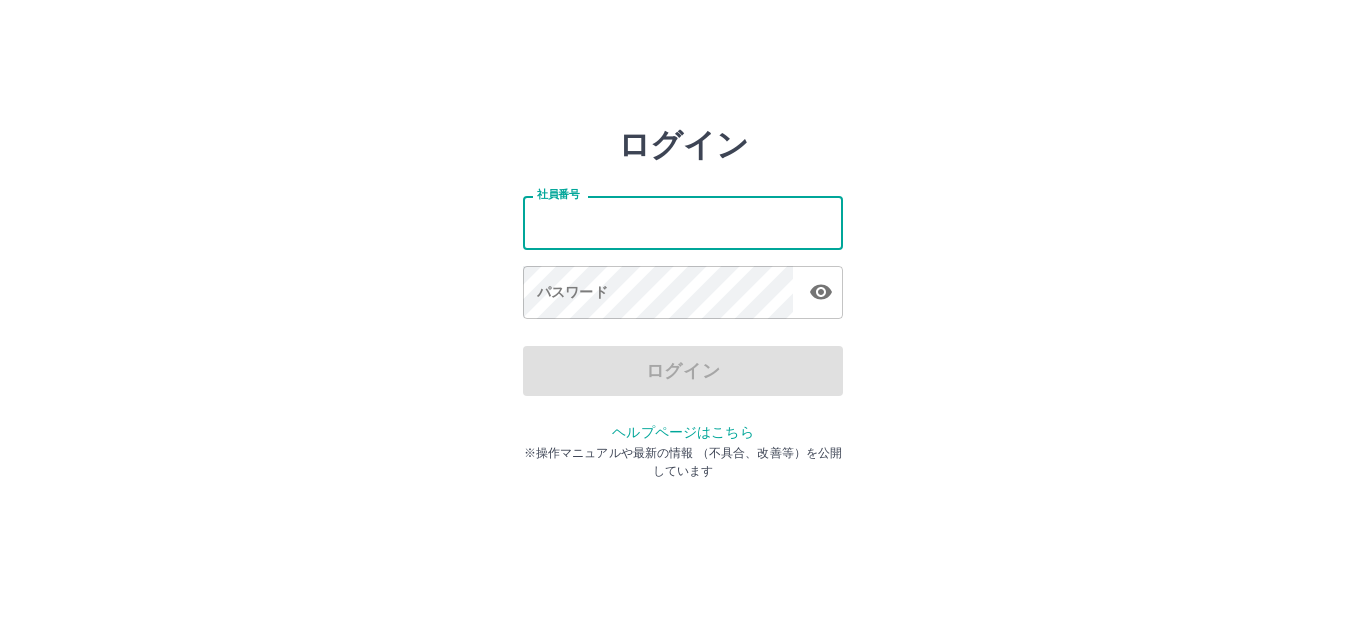 type on "*******" 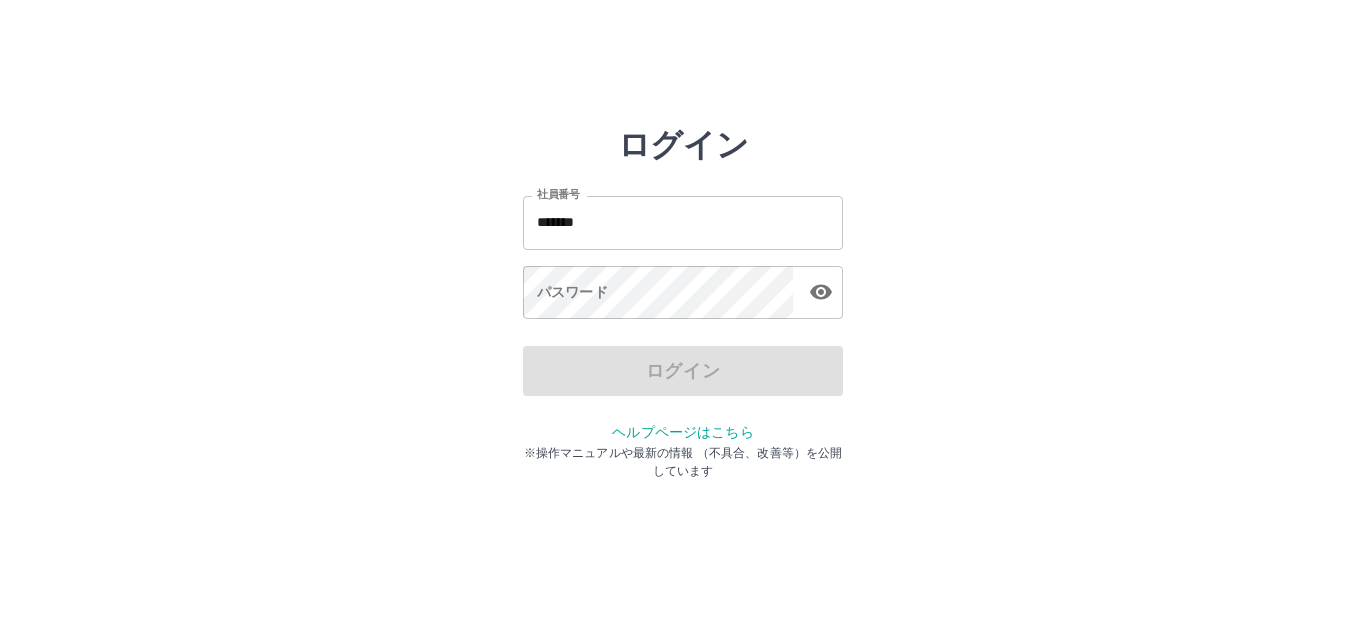 click on "ログイン" at bounding box center (683, 371) 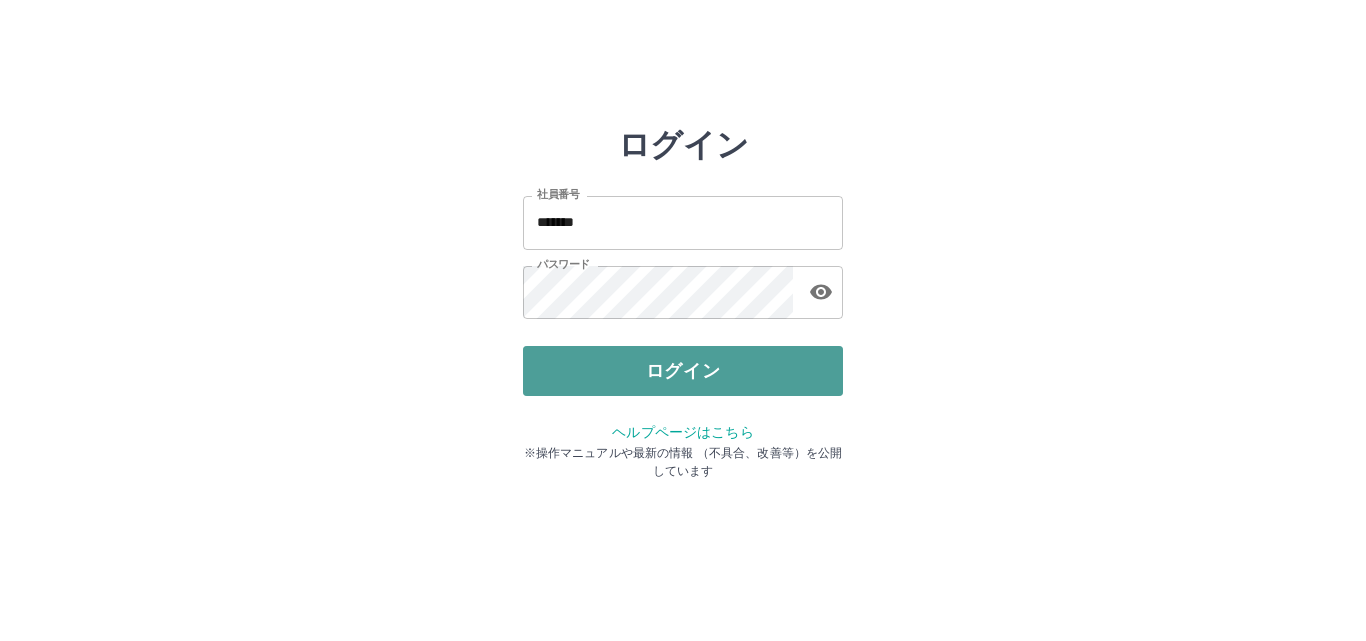 click on "ログイン" at bounding box center [683, 371] 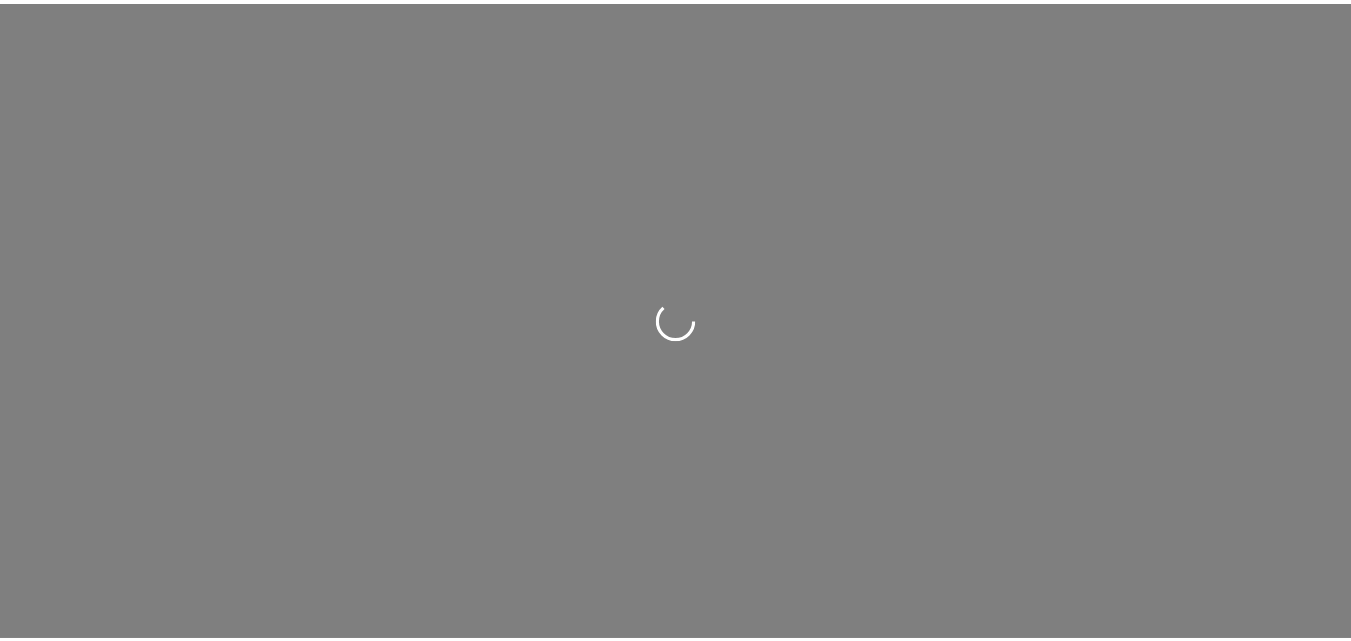 scroll, scrollTop: 0, scrollLeft: 0, axis: both 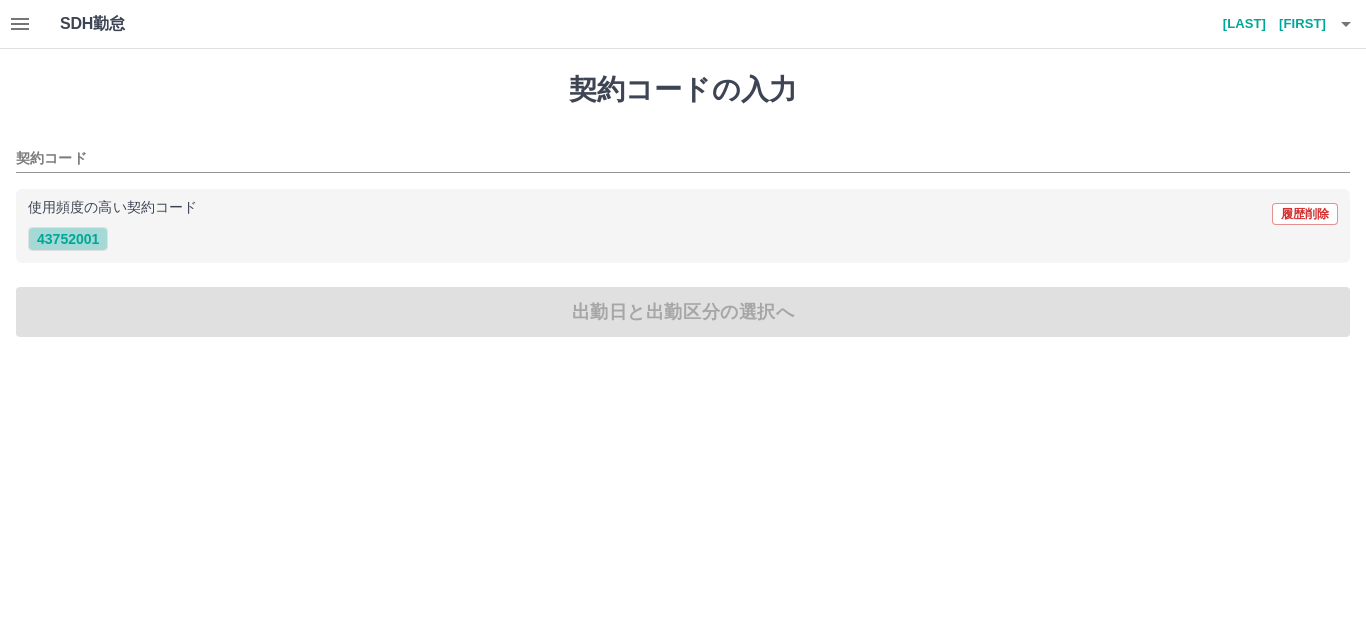 click on "43752001" at bounding box center (68, 239) 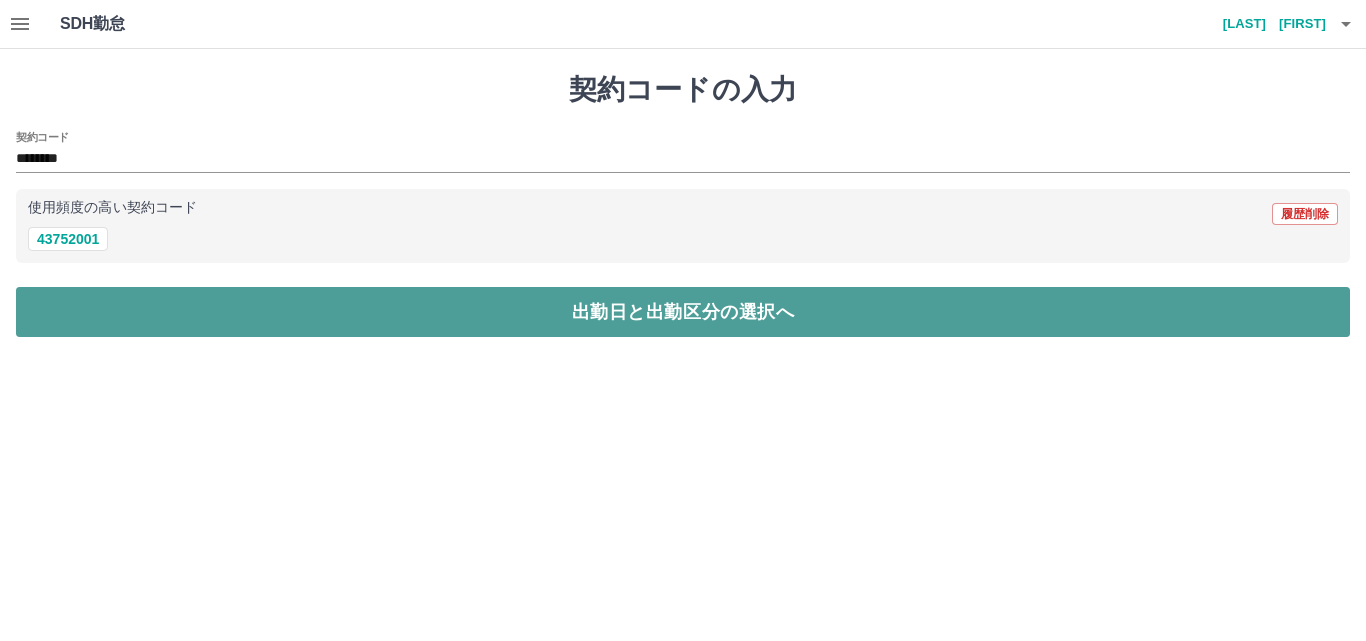 click on "出勤日と出勤区分の選択へ" at bounding box center (683, 312) 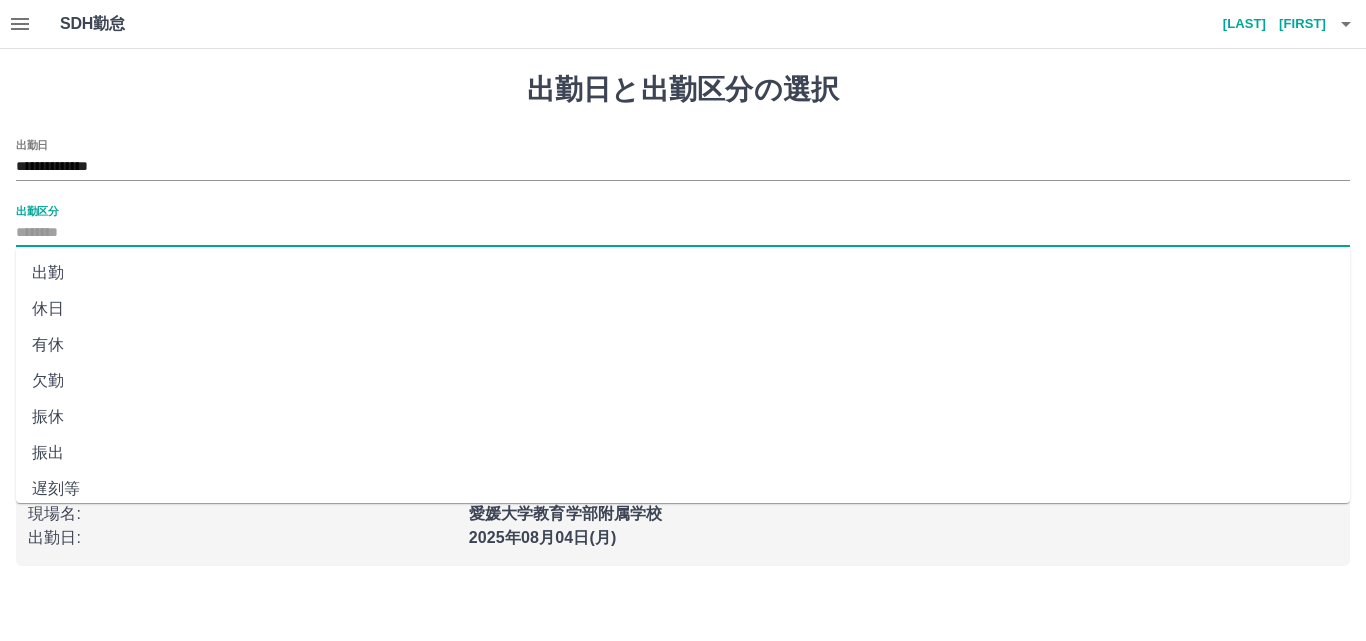 click on "出勤区分" at bounding box center [683, 233] 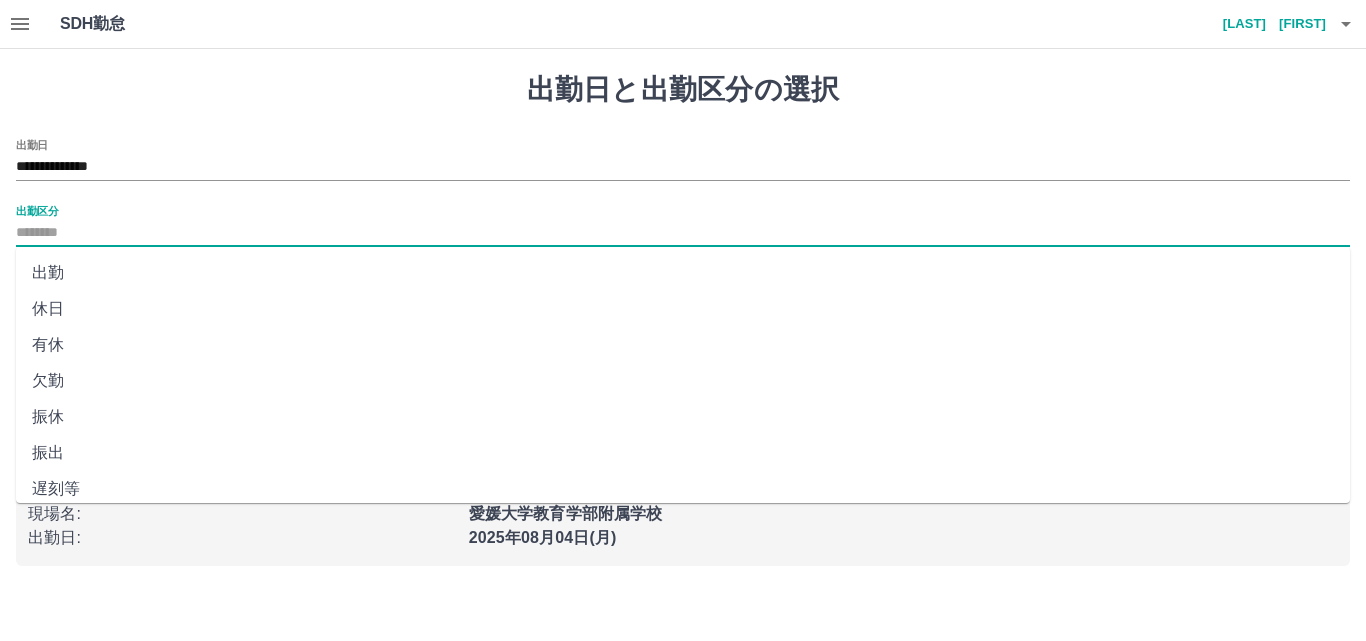 click on "出勤" at bounding box center [683, 273] 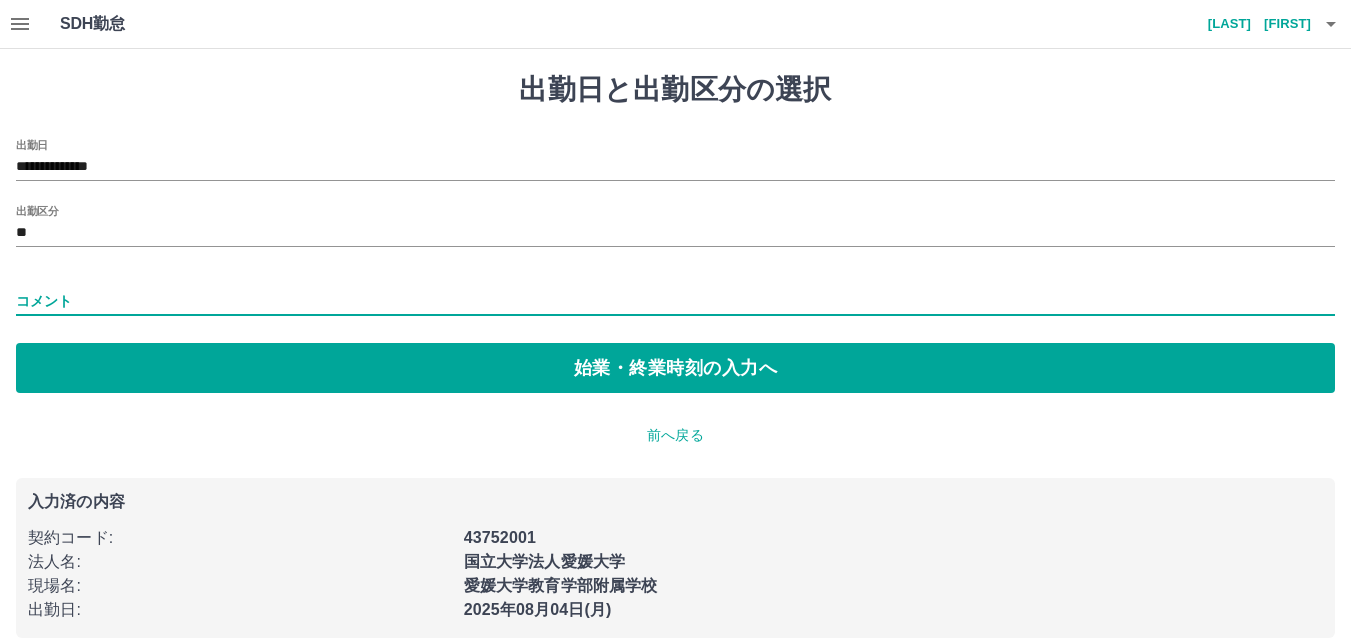 click on "コメント" at bounding box center [675, 301] 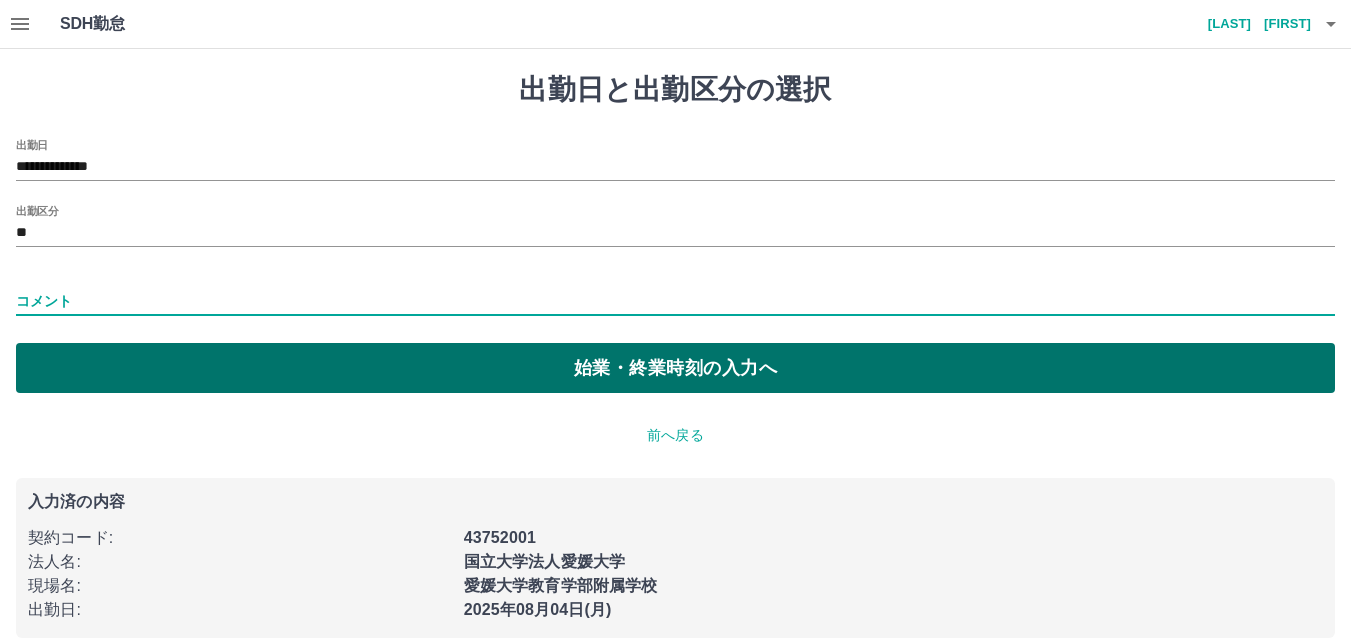 type on "****" 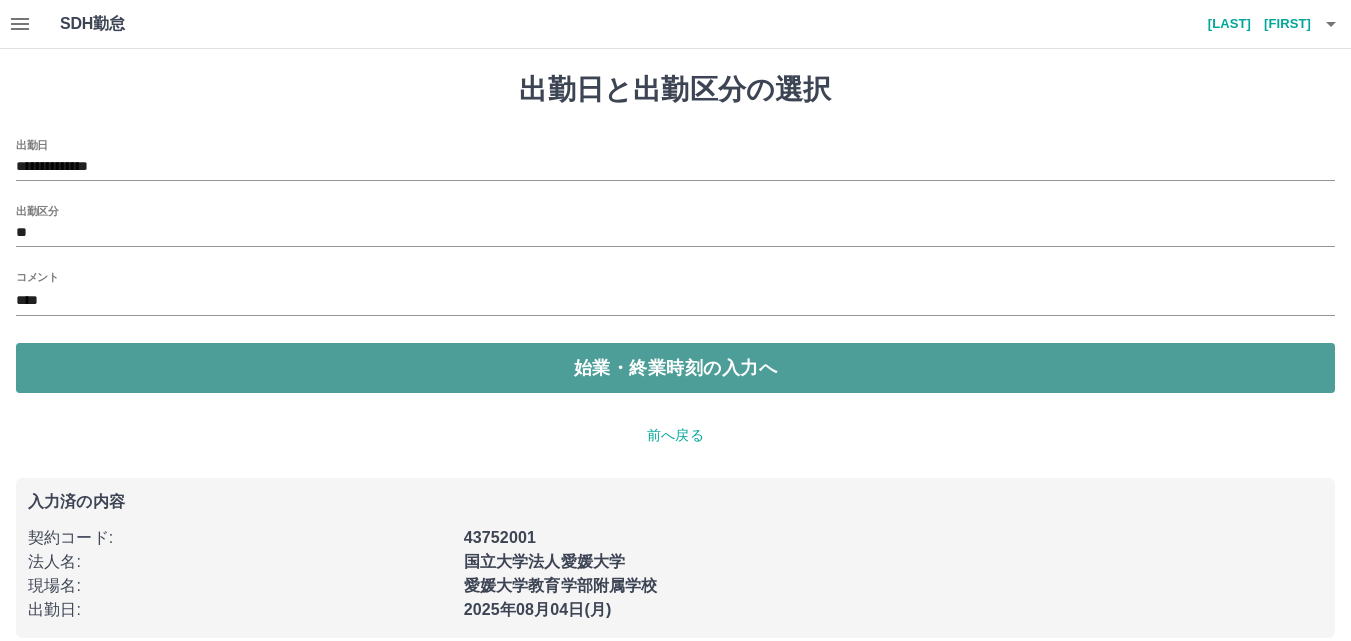 click on "始業・終業時刻の入力へ" at bounding box center [675, 368] 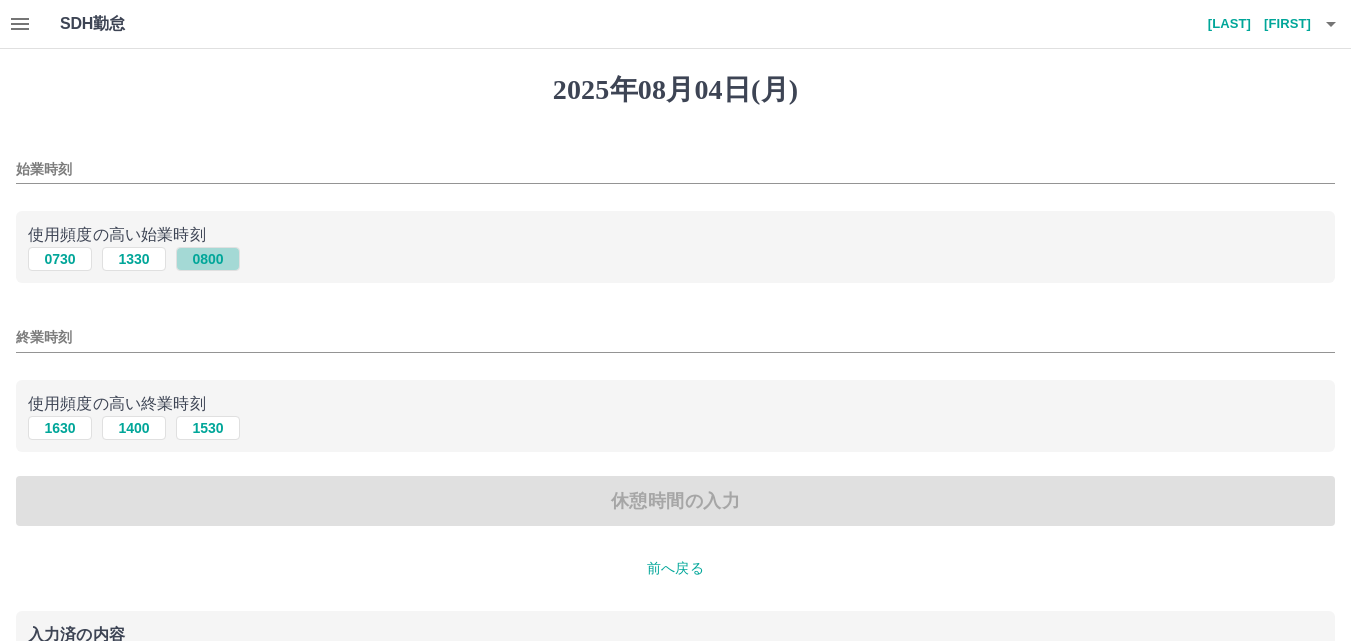 click on "0800" at bounding box center [208, 259] 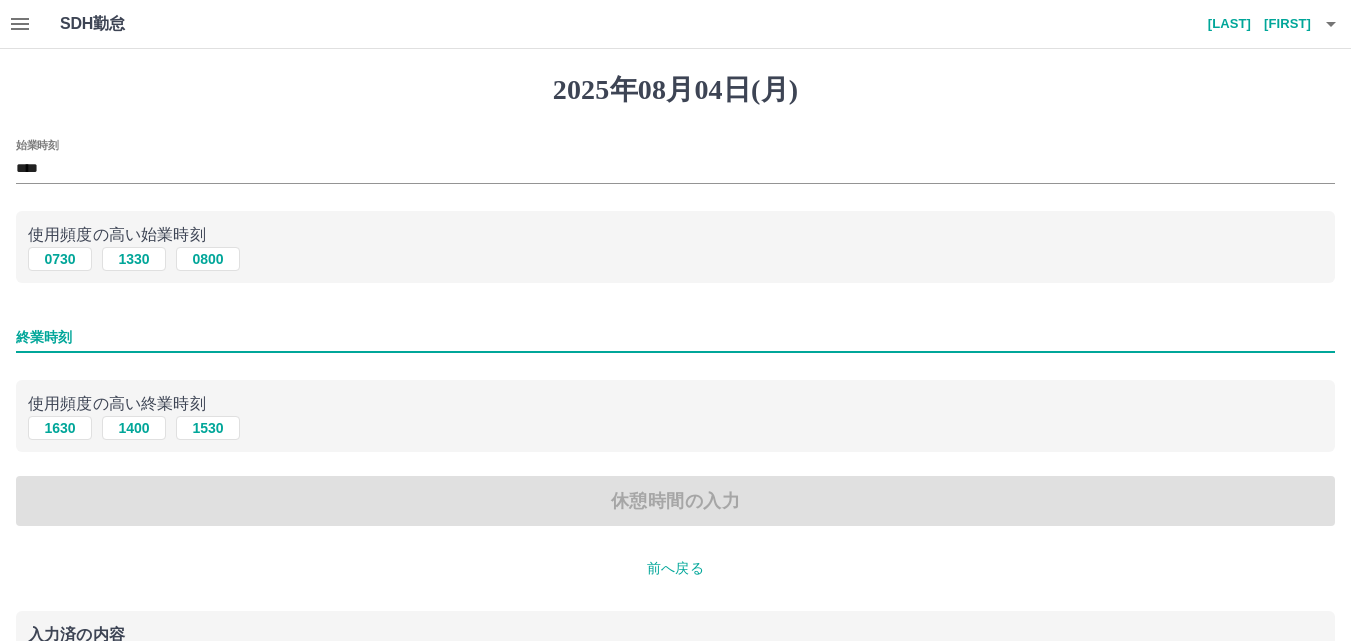 click on "終業時刻" at bounding box center (675, 337) 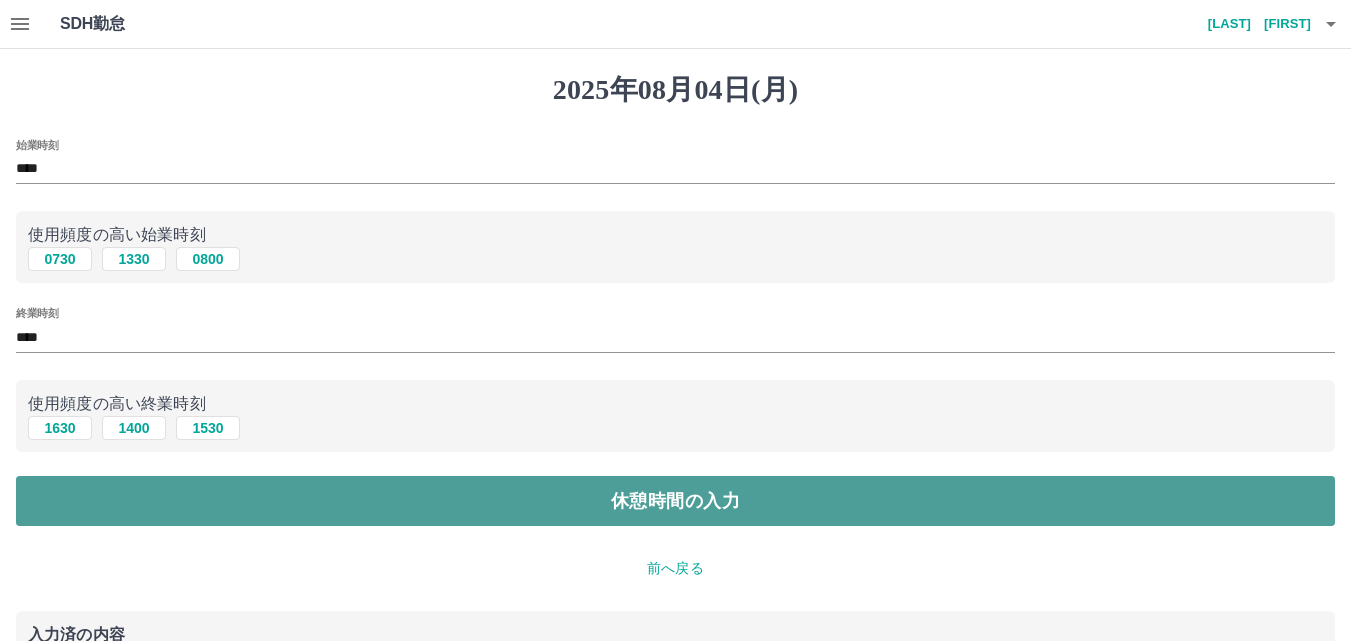 click on "休憩時間の入力" at bounding box center (675, 501) 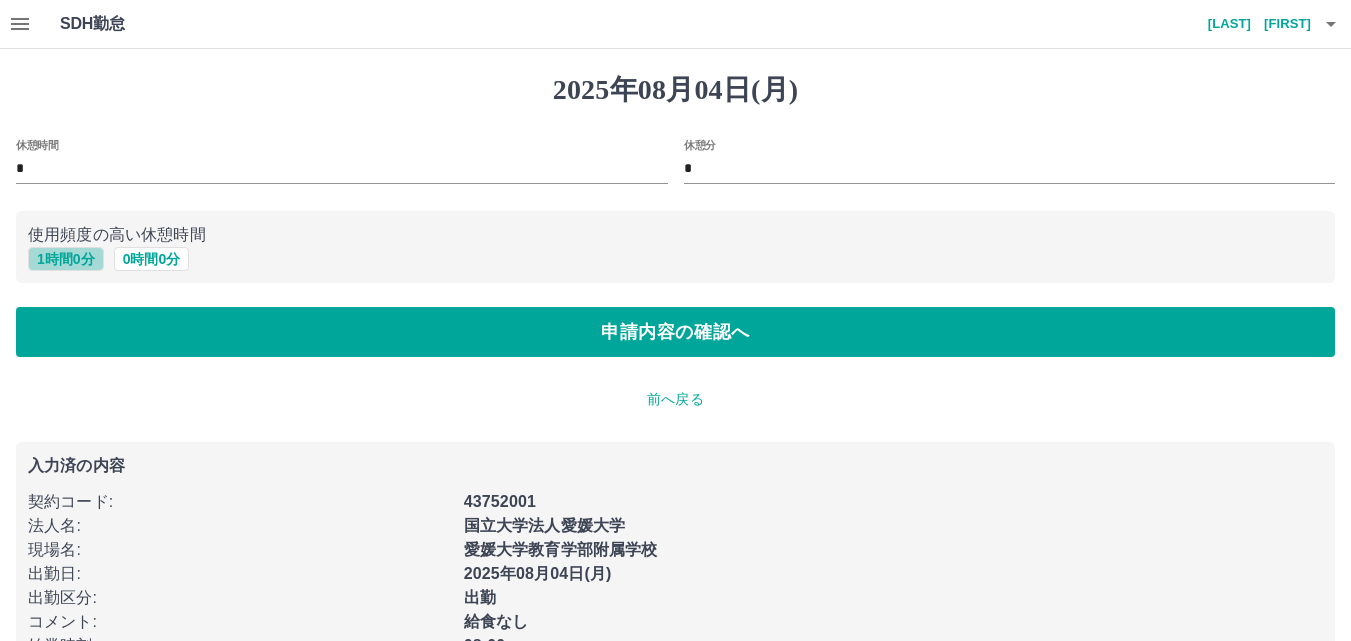 click on "1 時間 0 分" at bounding box center (66, 259) 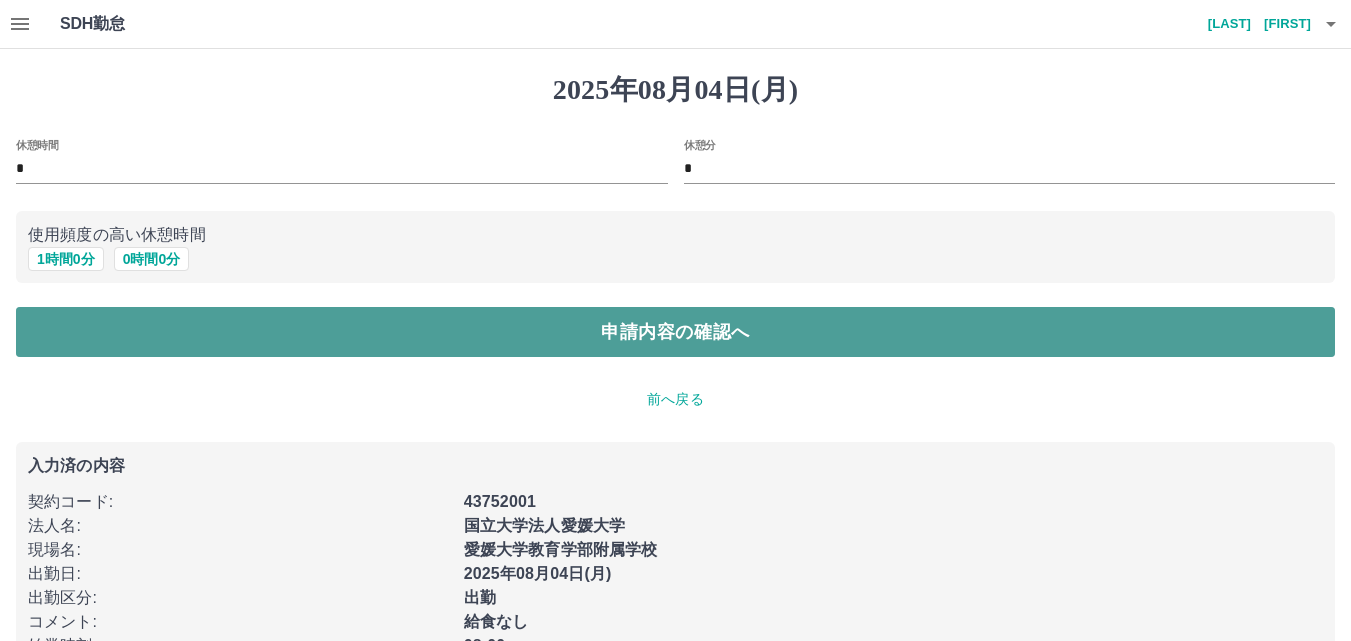 click on "申請内容の確認へ" at bounding box center (675, 332) 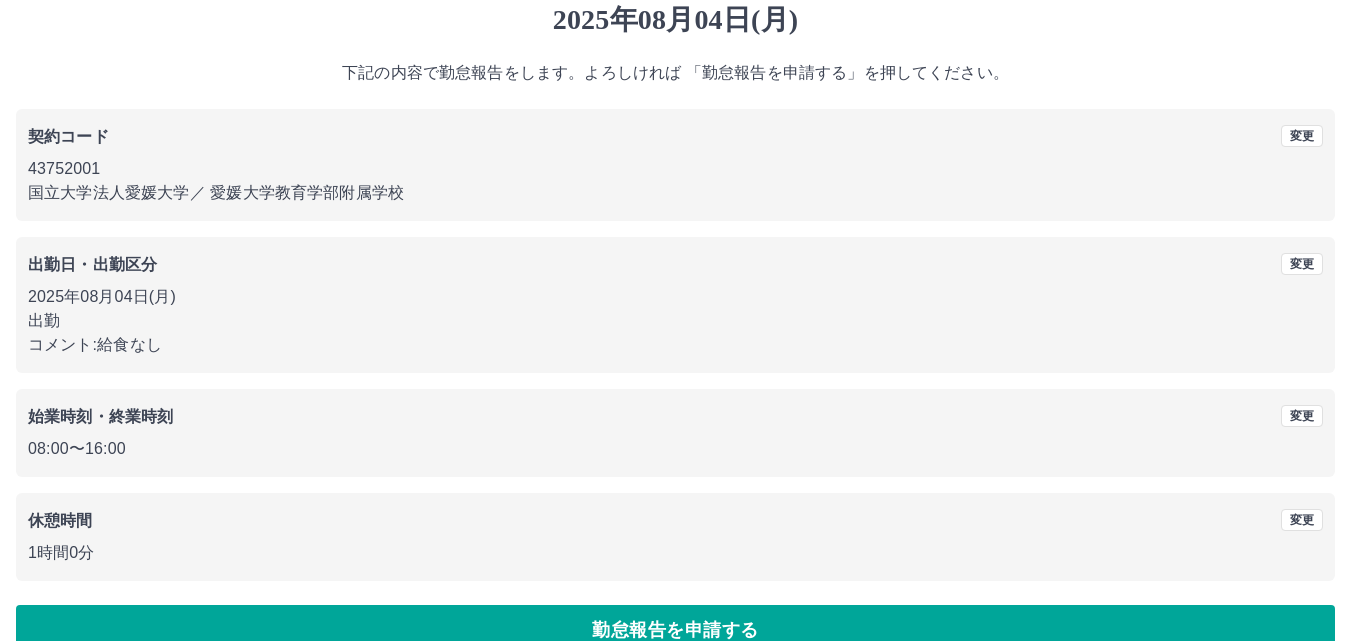scroll, scrollTop: 100, scrollLeft: 0, axis: vertical 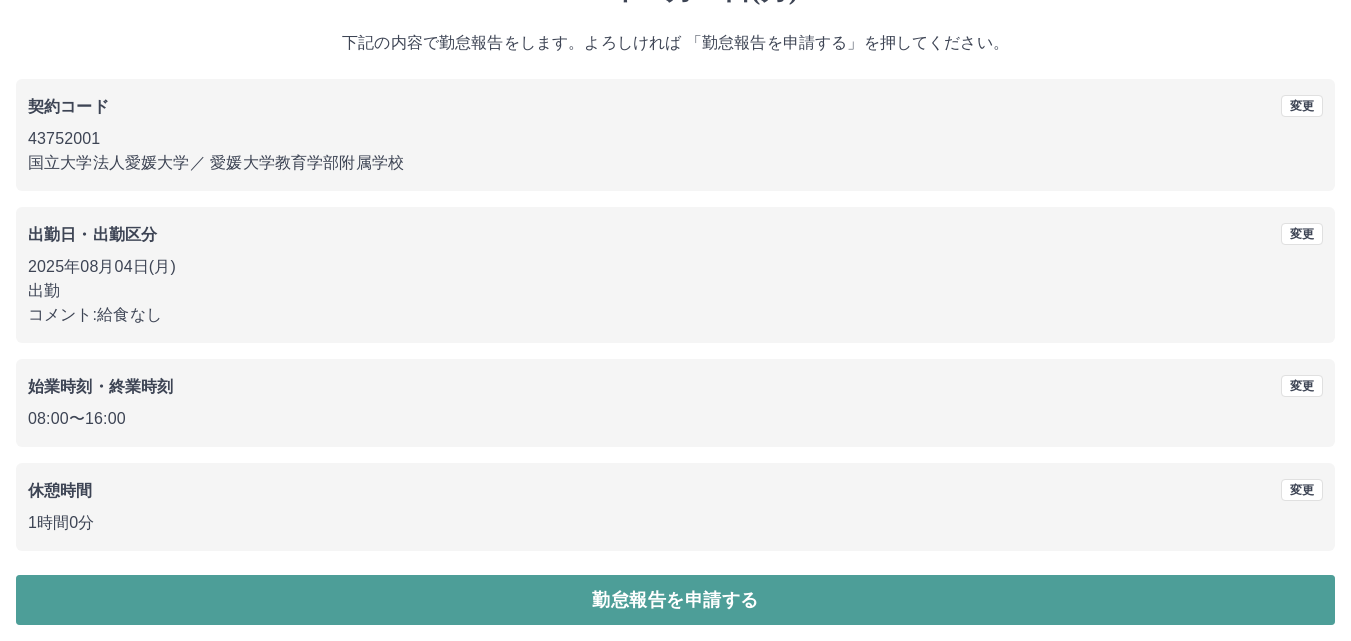 click on "勤怠報告を申請する" at bounding box center (675, 600) 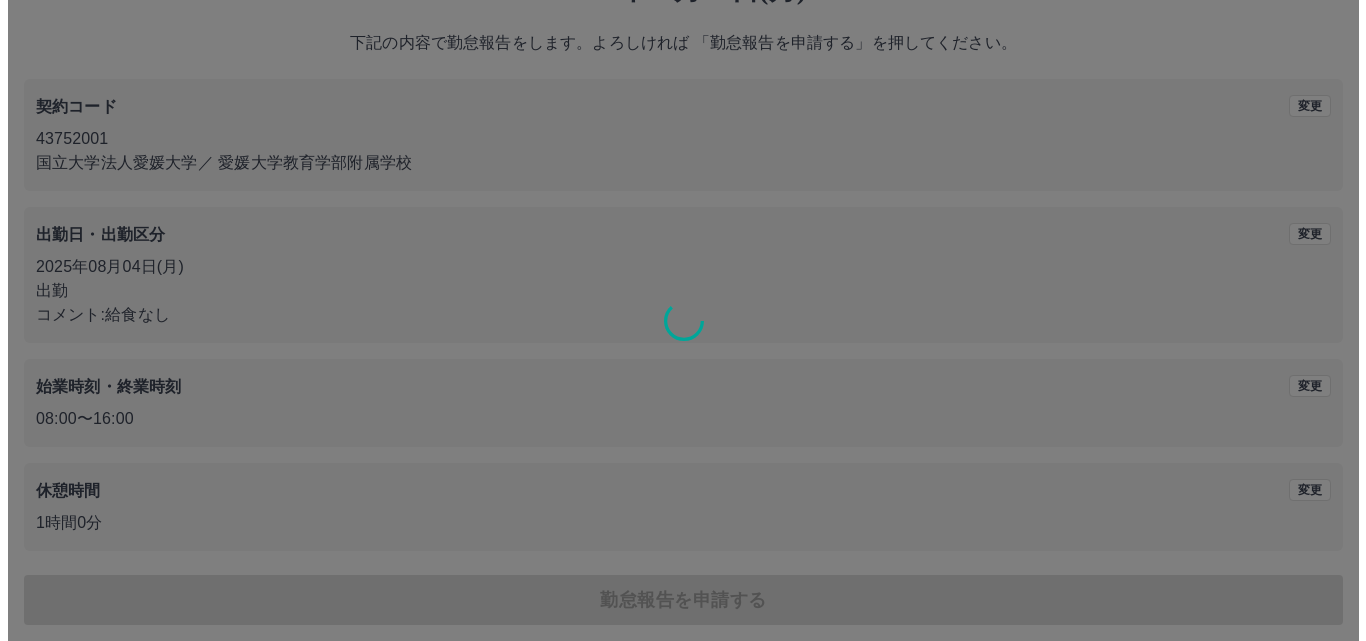 scroll, scrollTop: 0, scrollLeft: 0, axis: both 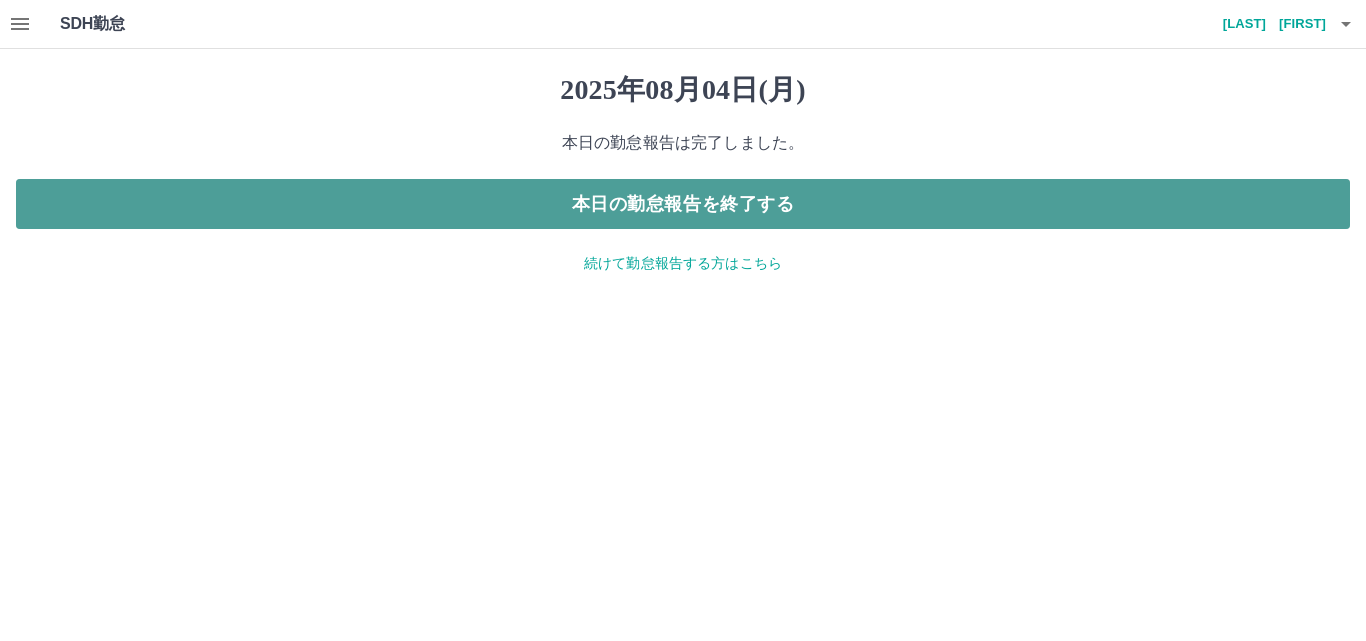 click on "本日の勤怠報告を終了する" at bounding box center [683, 204] 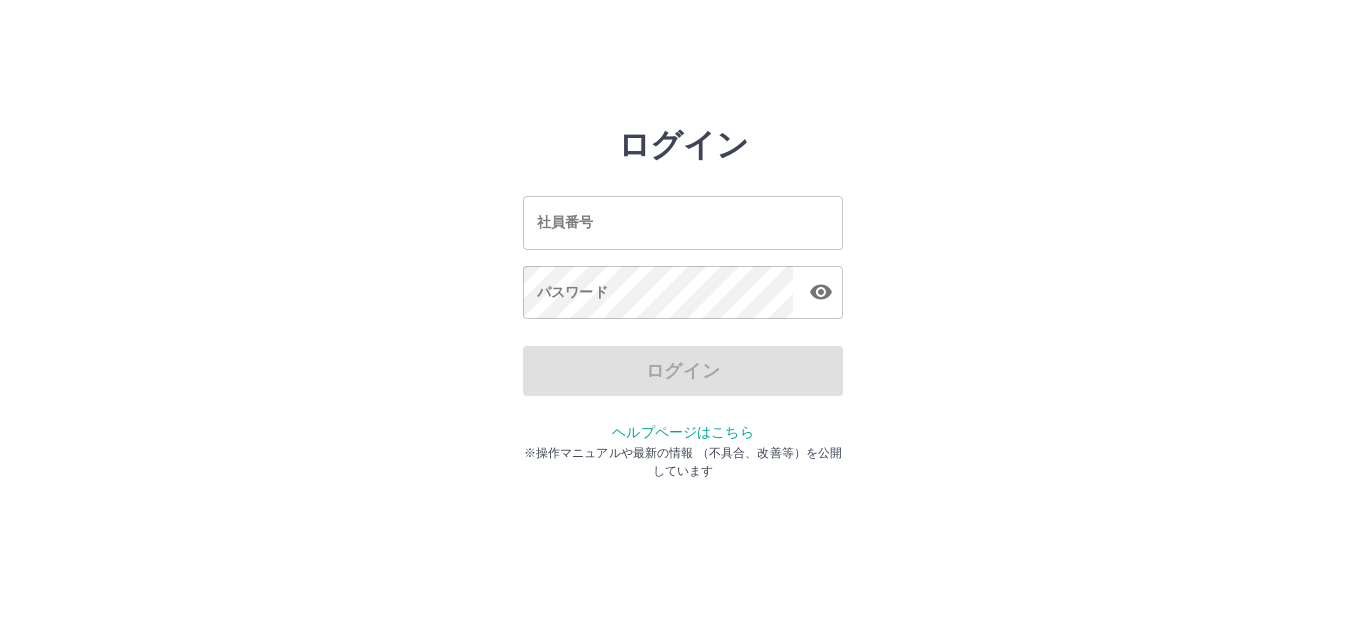 scroll, scrollTop: 0, scrollLeft: 0, axis: both 